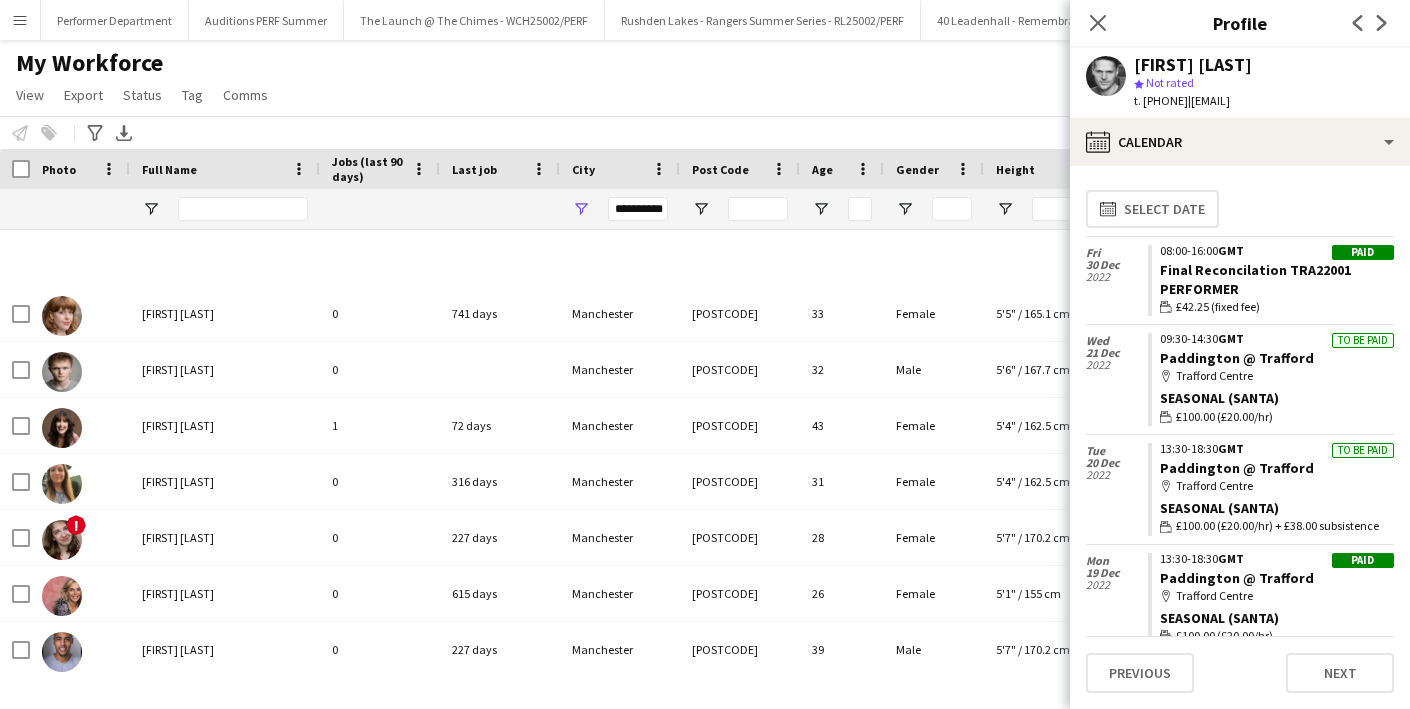 scroll, scrollTop: 0, scrollLeft: 0, axis: both 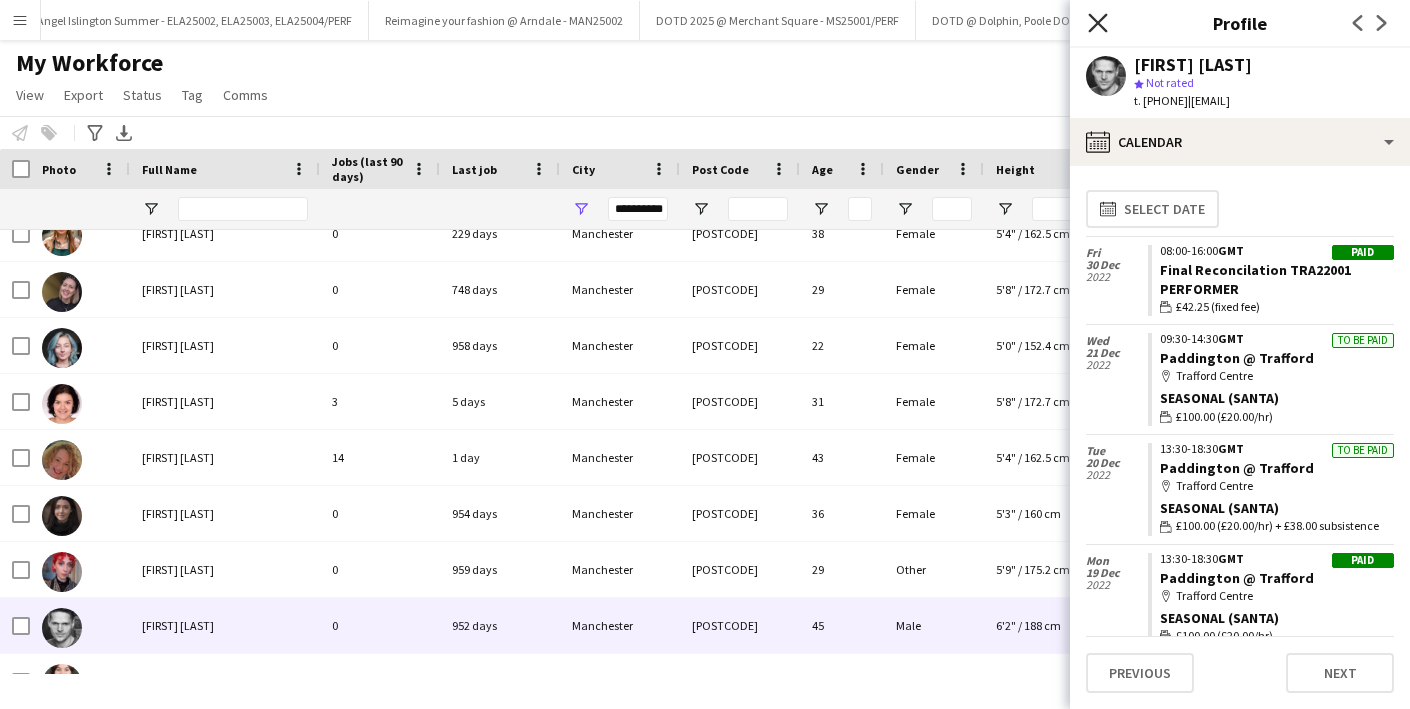 click 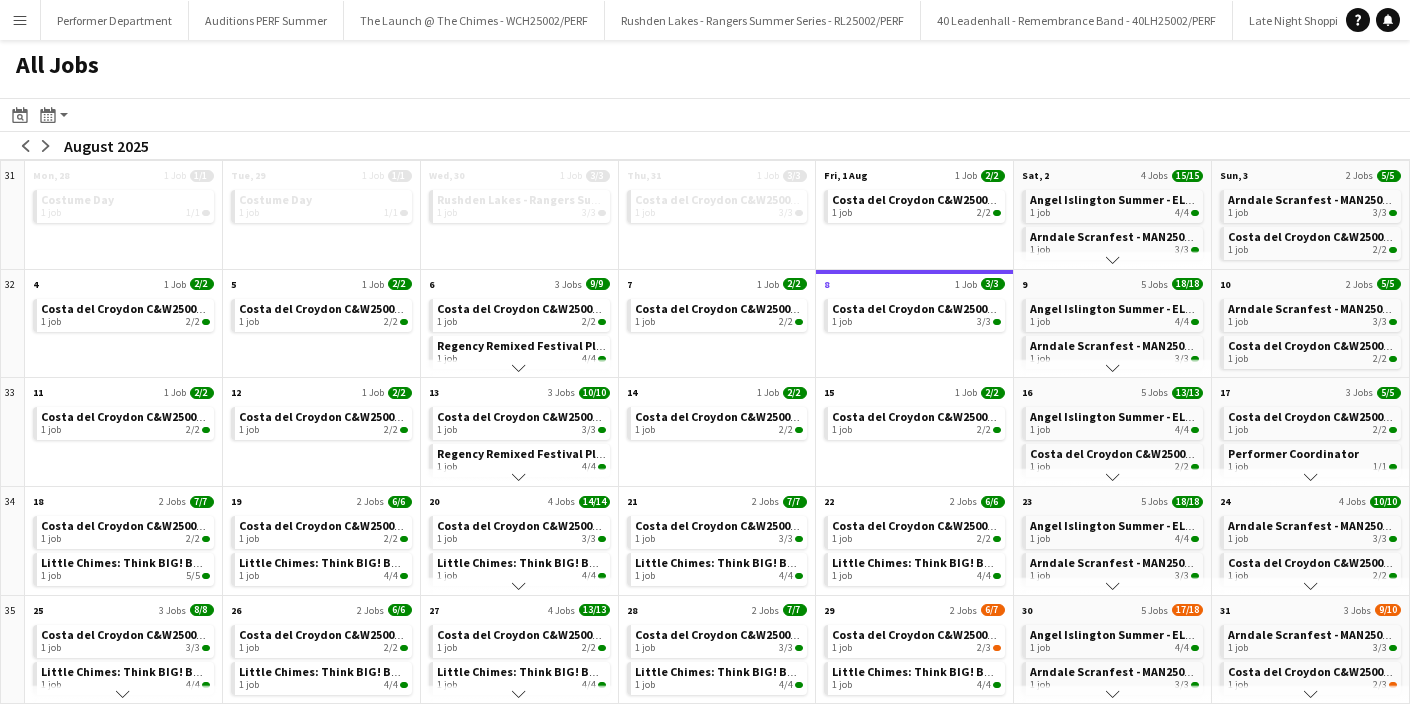 scroll, scrollTop: 0, scrollLeft: 0, axis: both 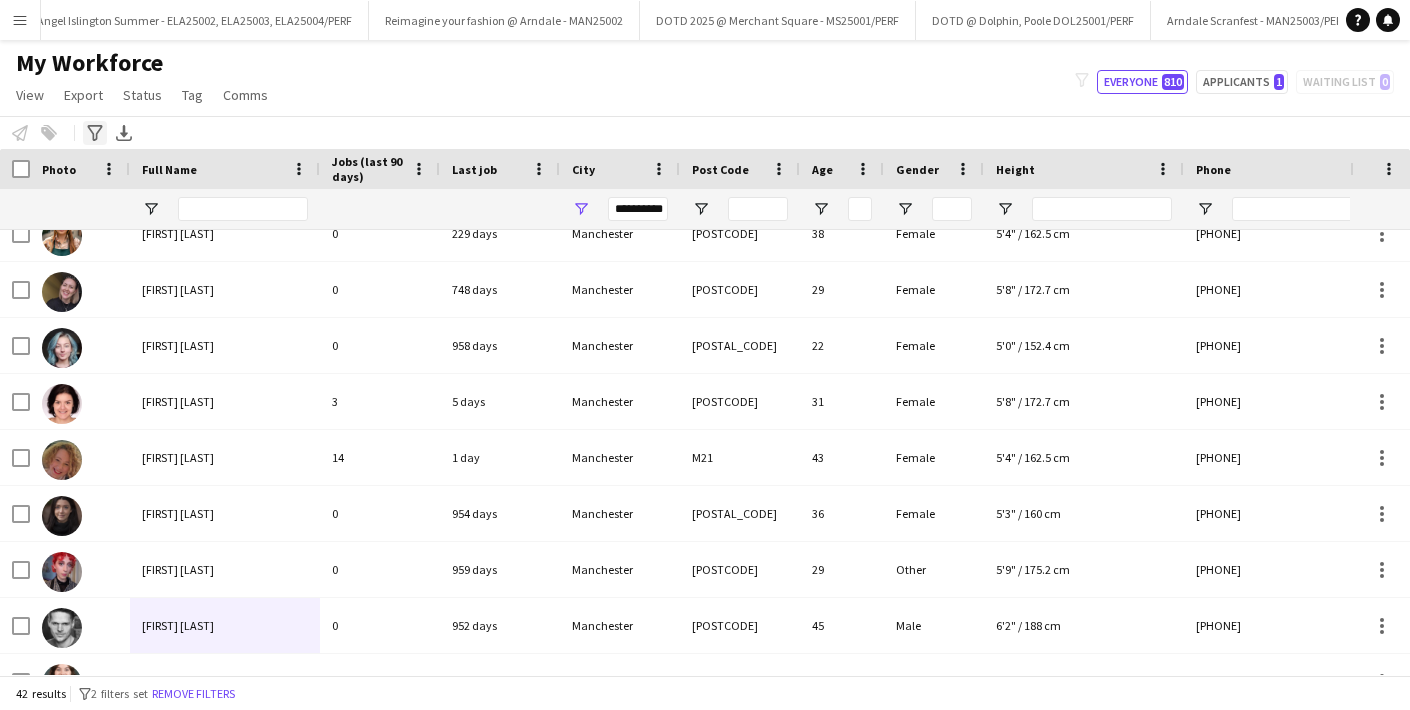 click 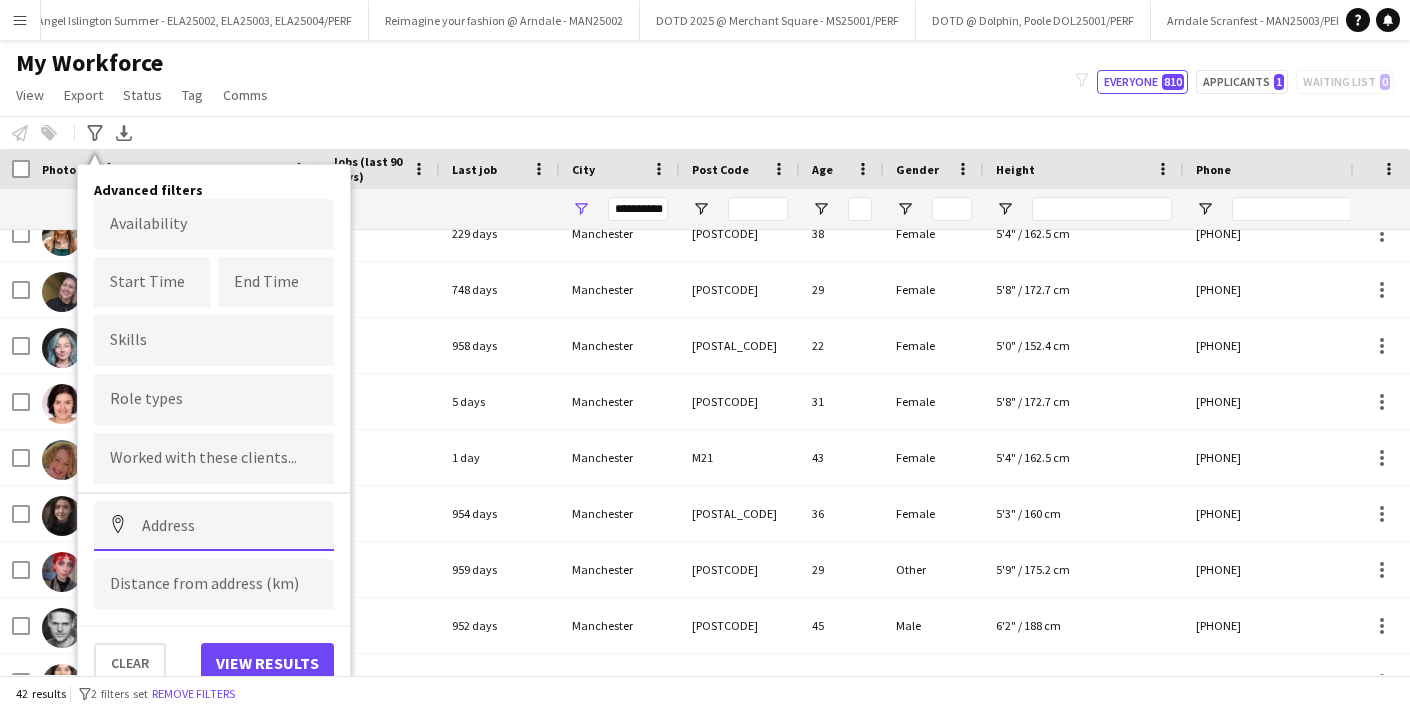 click at bounding box center (214, 526) 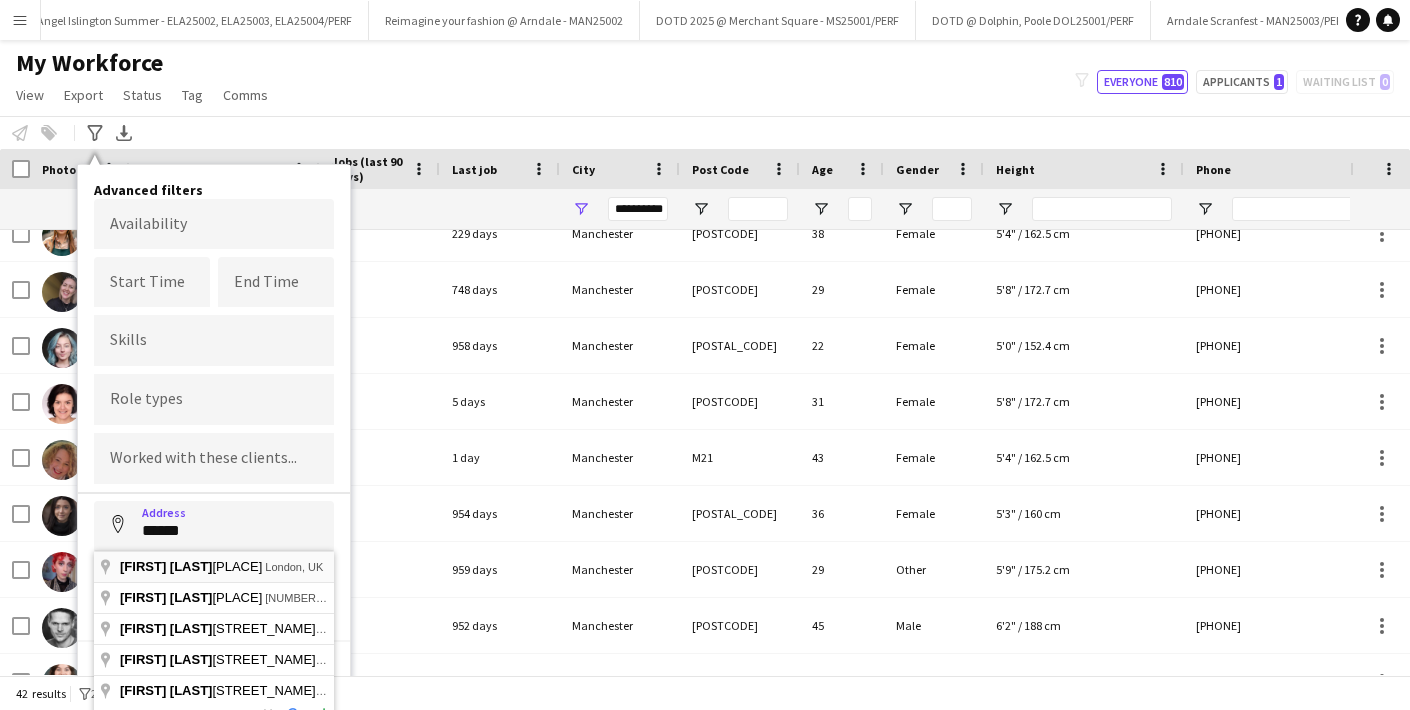 type on "**********" 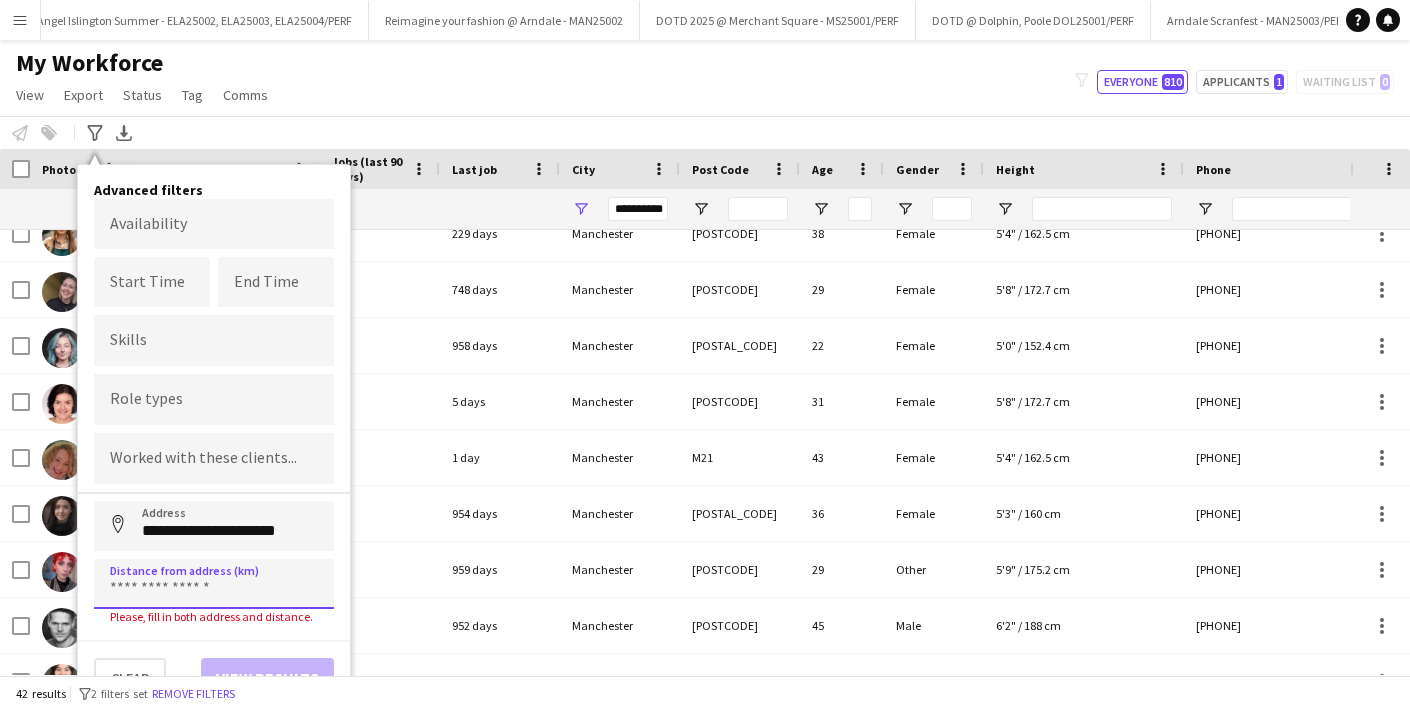 click at bounding box center [214, 584] 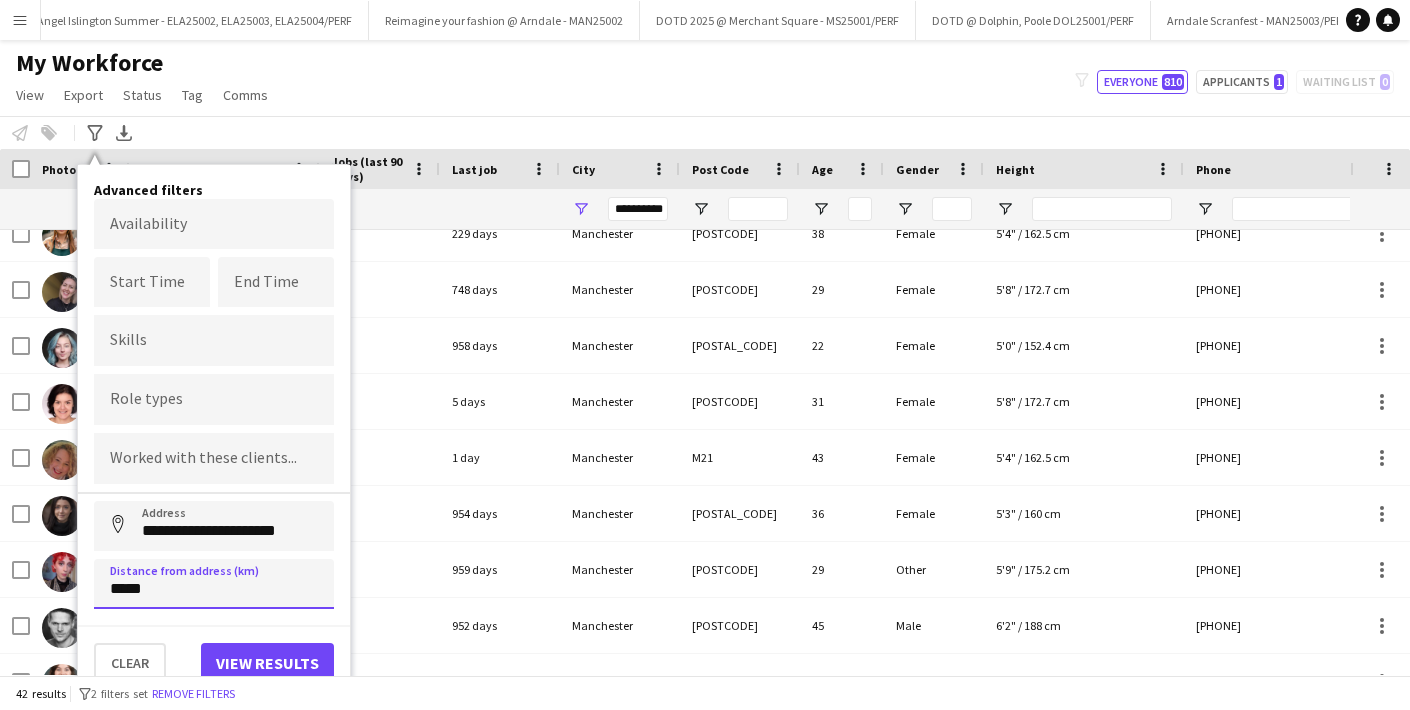 type on "*****" 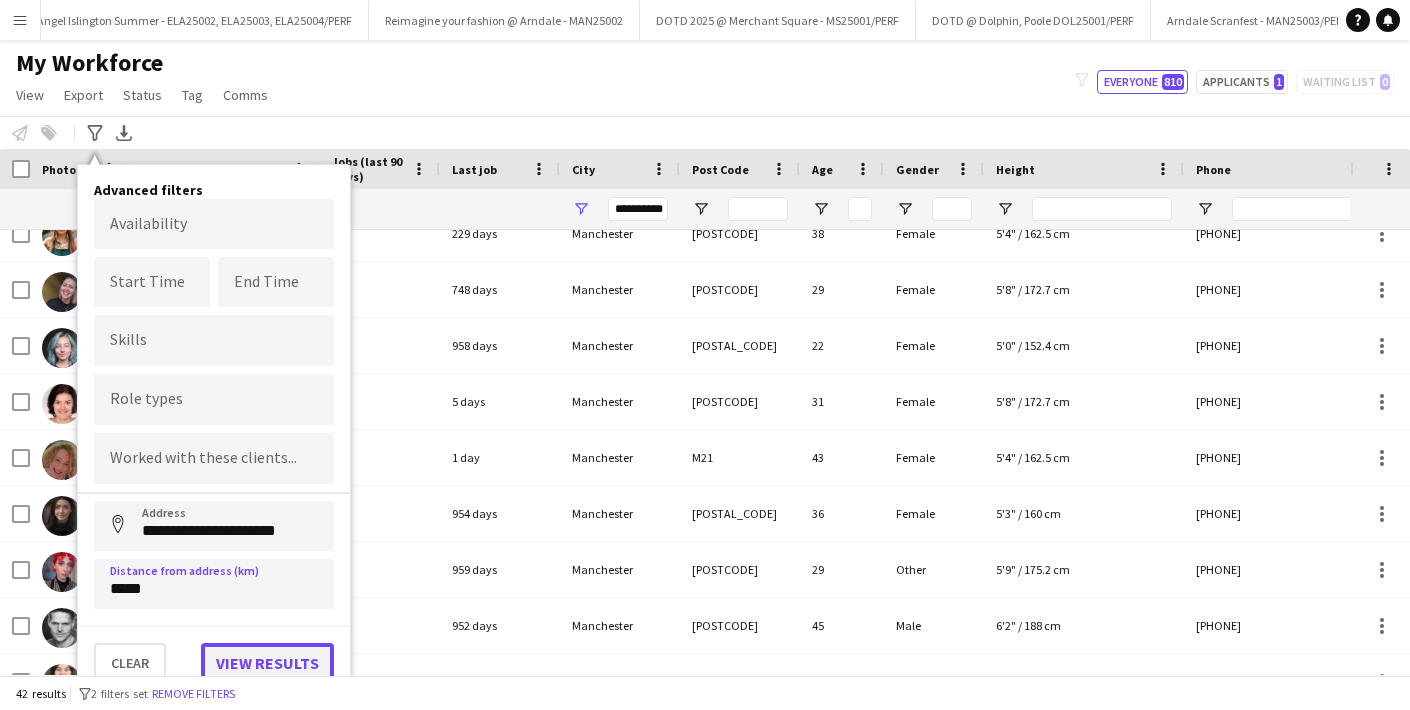 click on "View results" at bounding box center [267, 663] 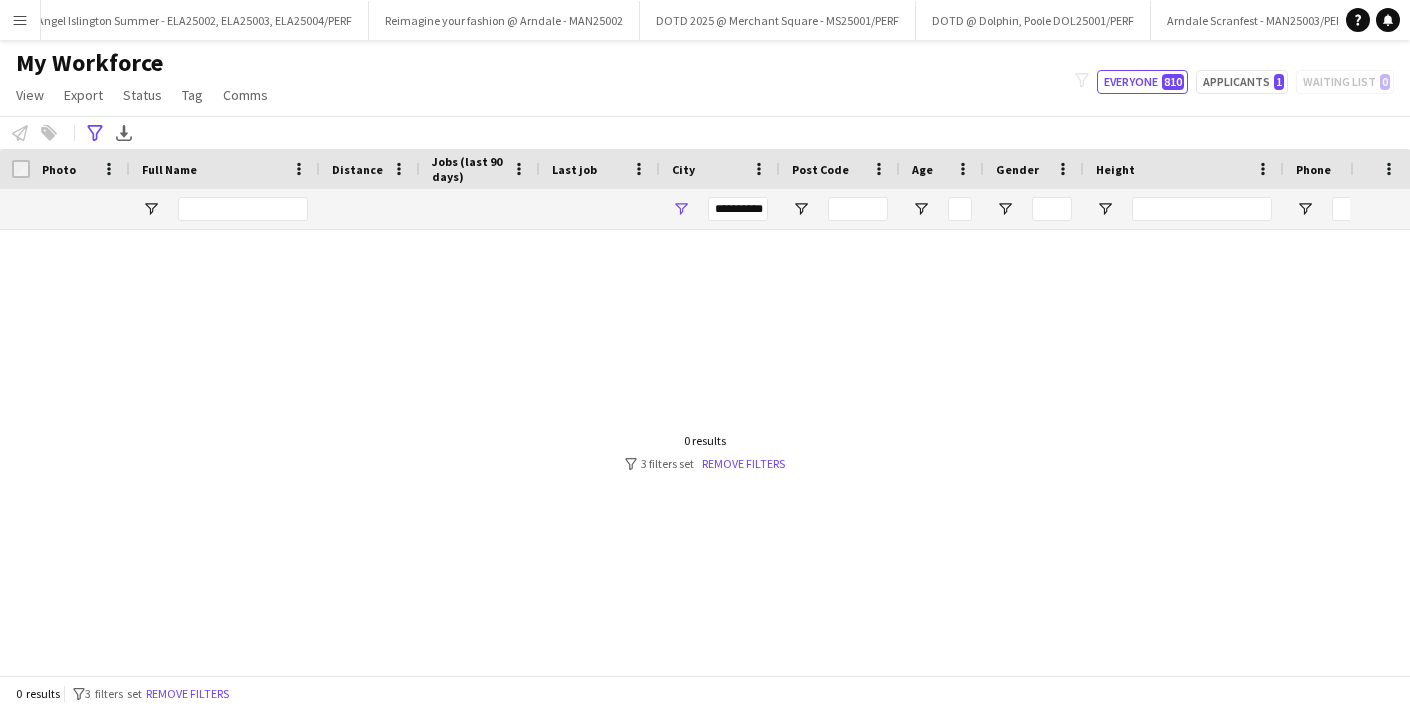 scroll, scrollTop: 0, scrollLeft: 0, axis: both 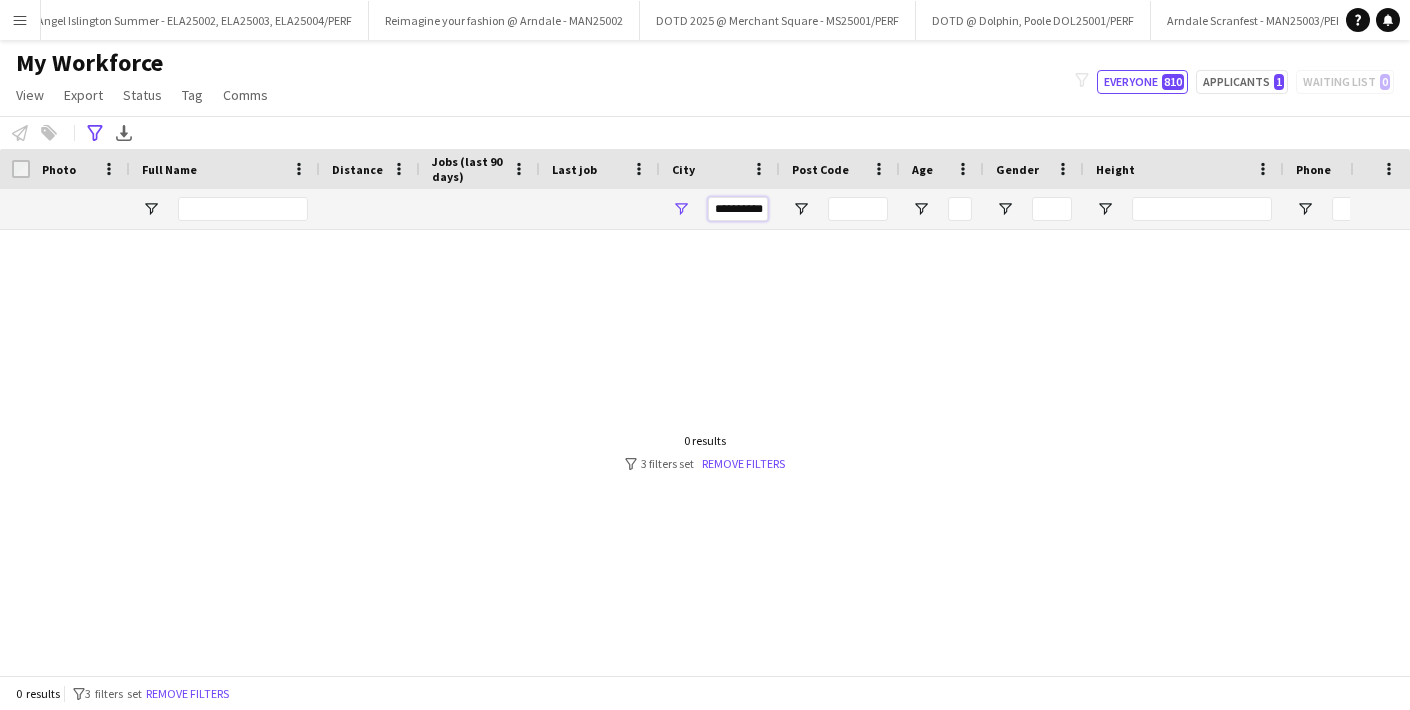 click on "**********" at bounding box center [738, 209] 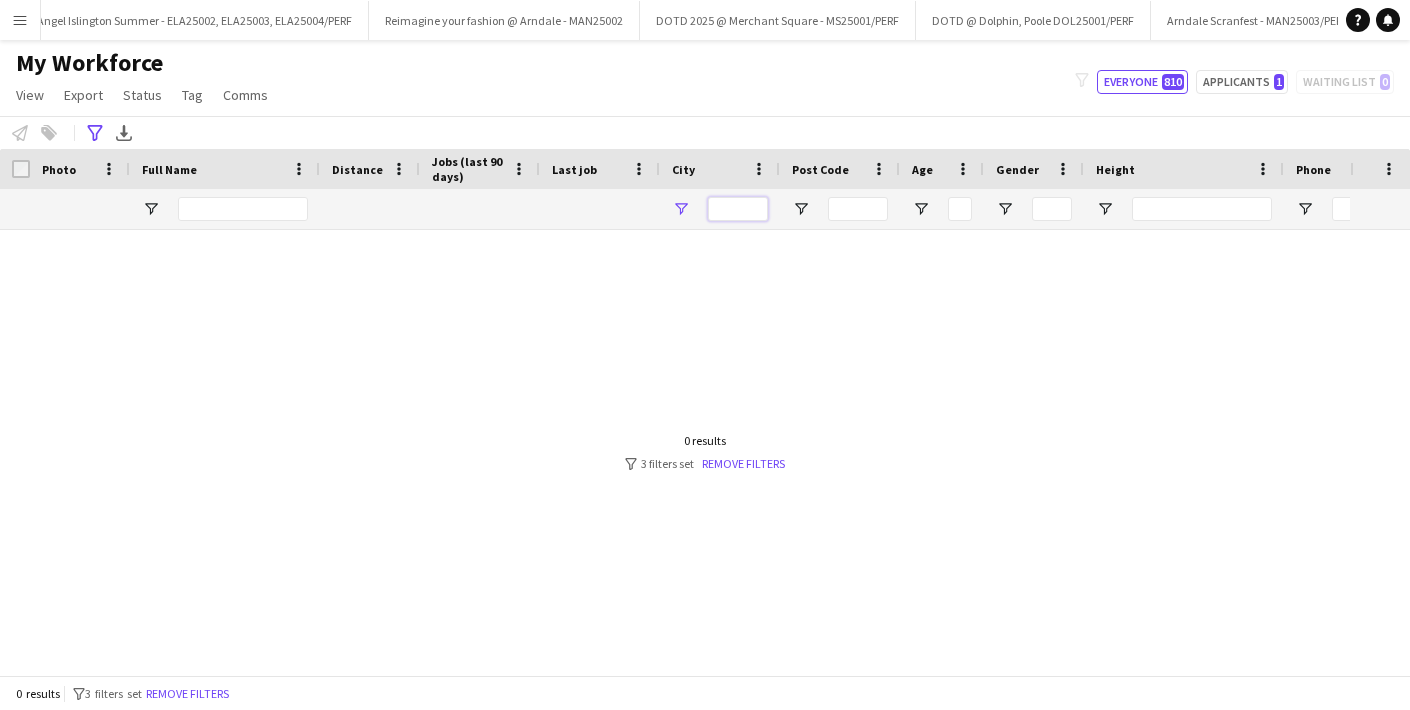 type 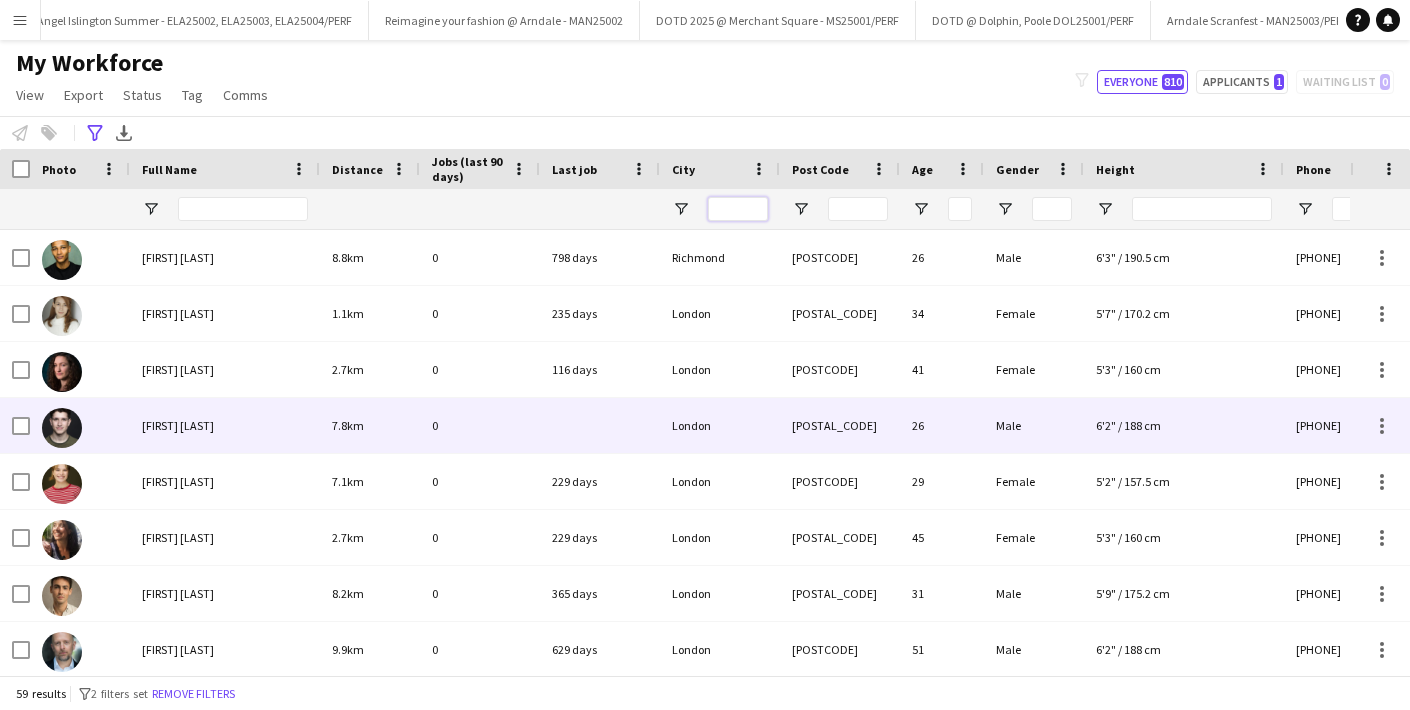 scroll, scrollTop: 50, scrollLeft: 0, axis: vertical 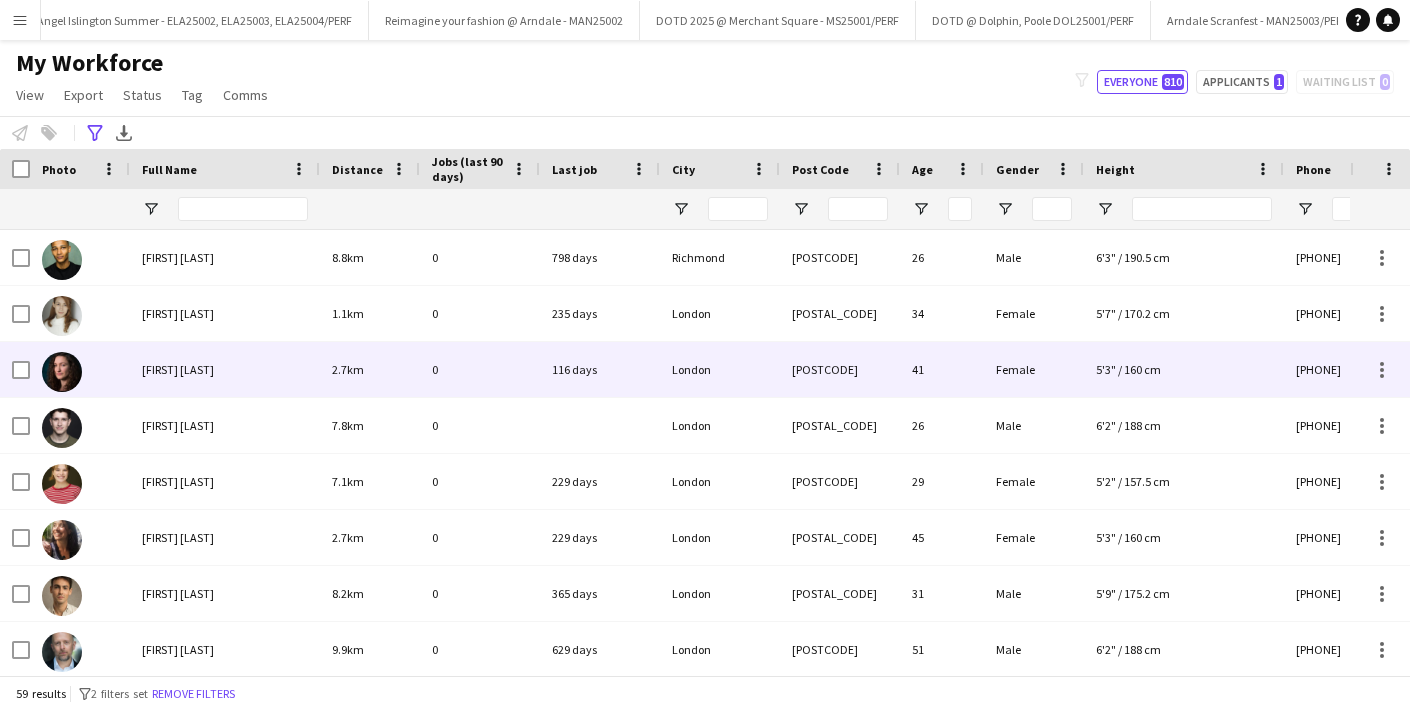 click on "[FIRST] [LAST]" at bounding box center [225, 369] 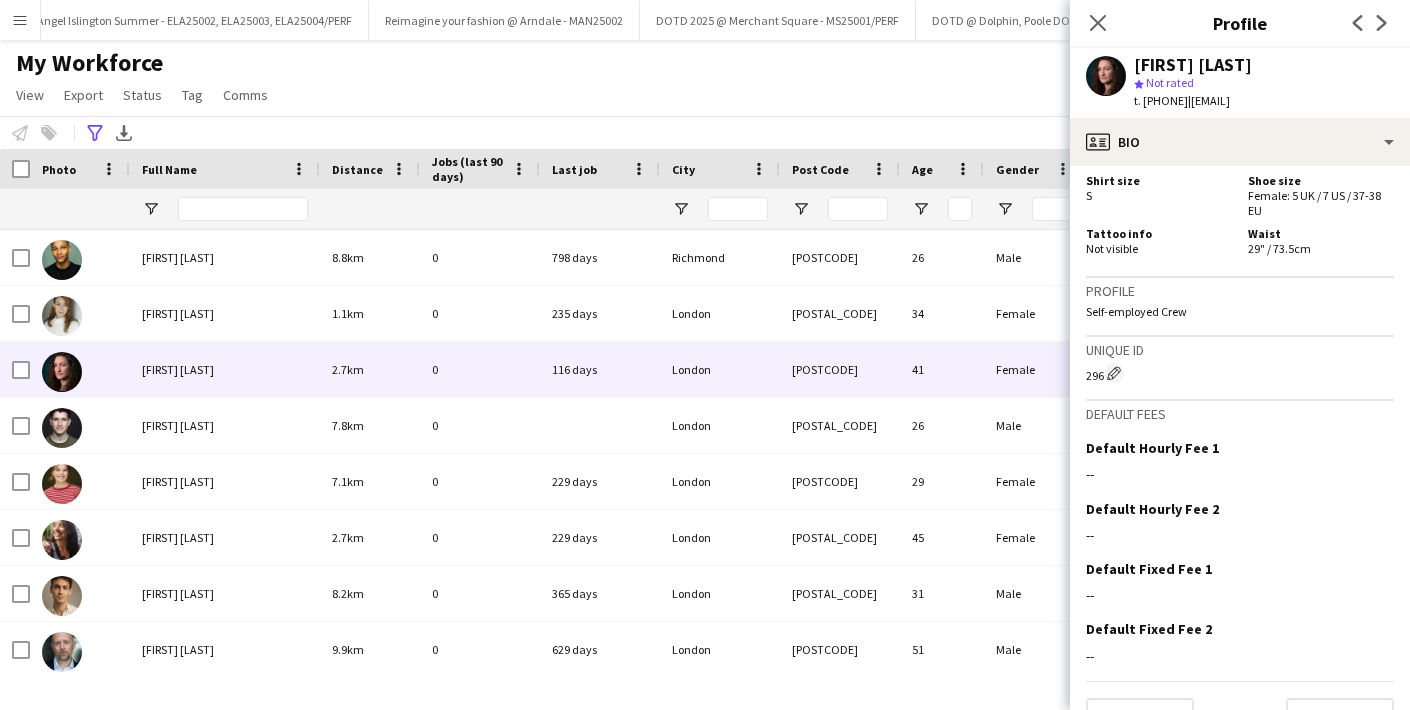 scroll, scrollTop: 1234, scrollLeft: 0, axis: vertical 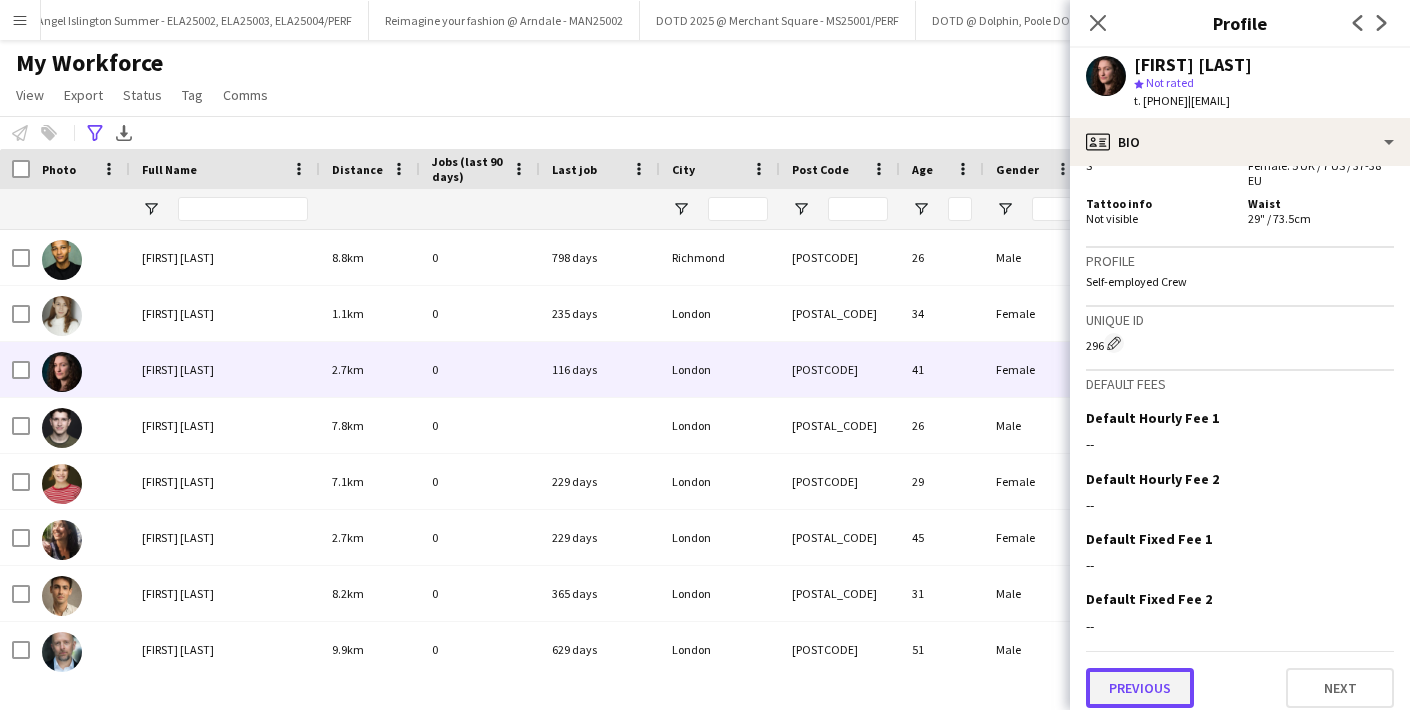 click on "Previous" 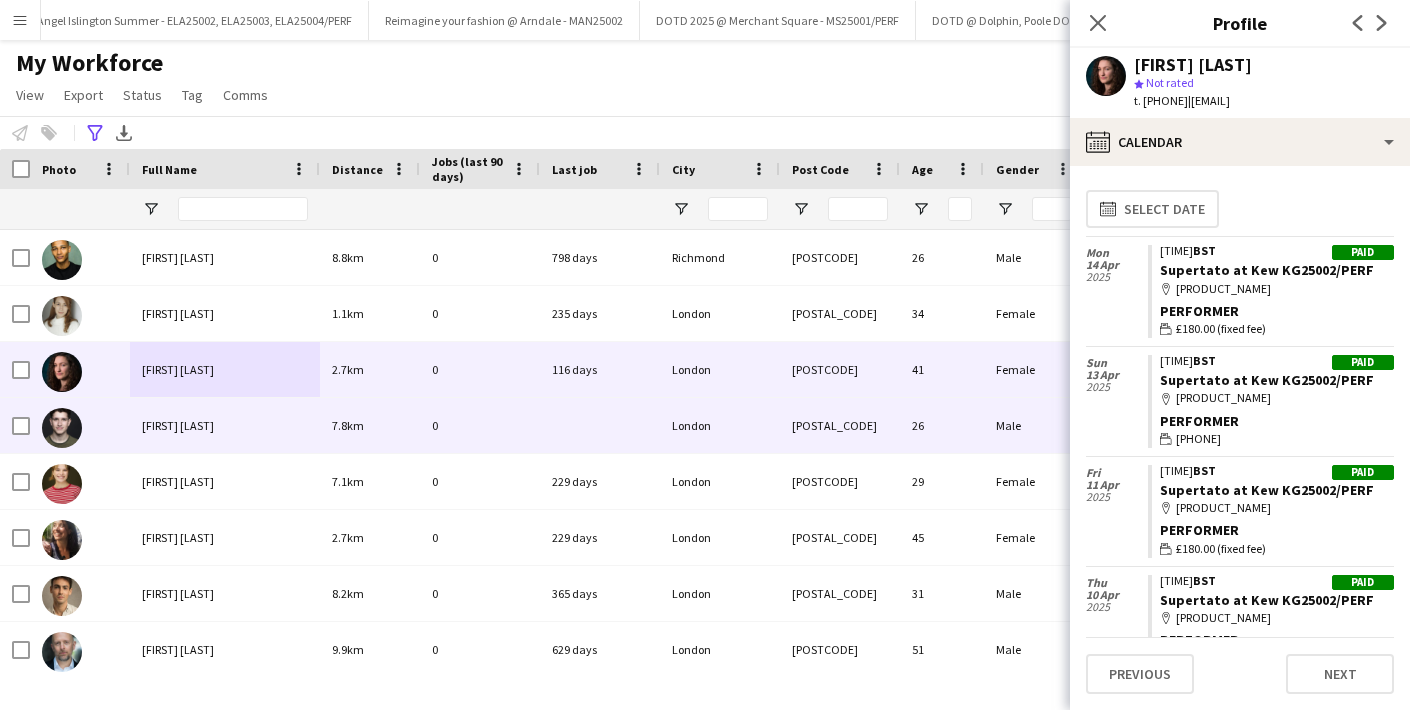 click on "[FIRST] [LAST]" at bounding box center [225, 425] 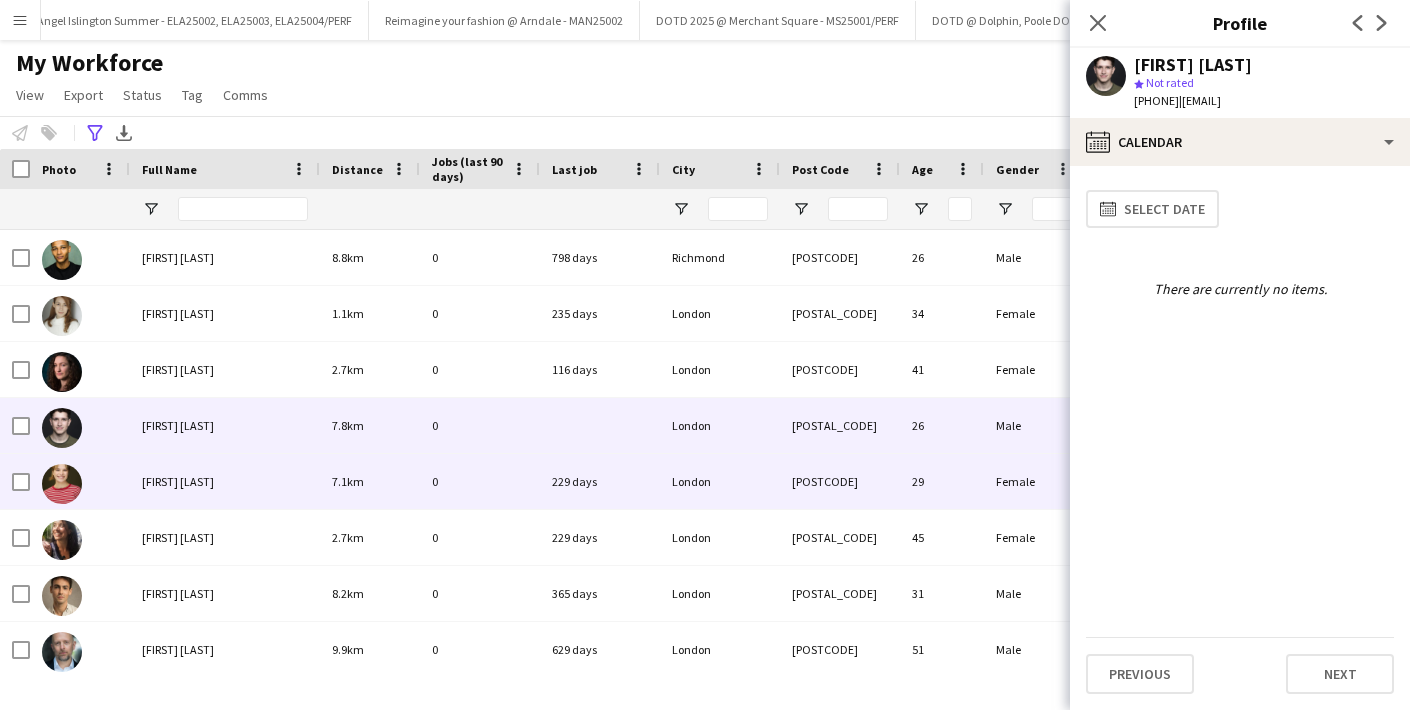 click on "[FIRST] [LAST]" at bounding box center [225, 481] 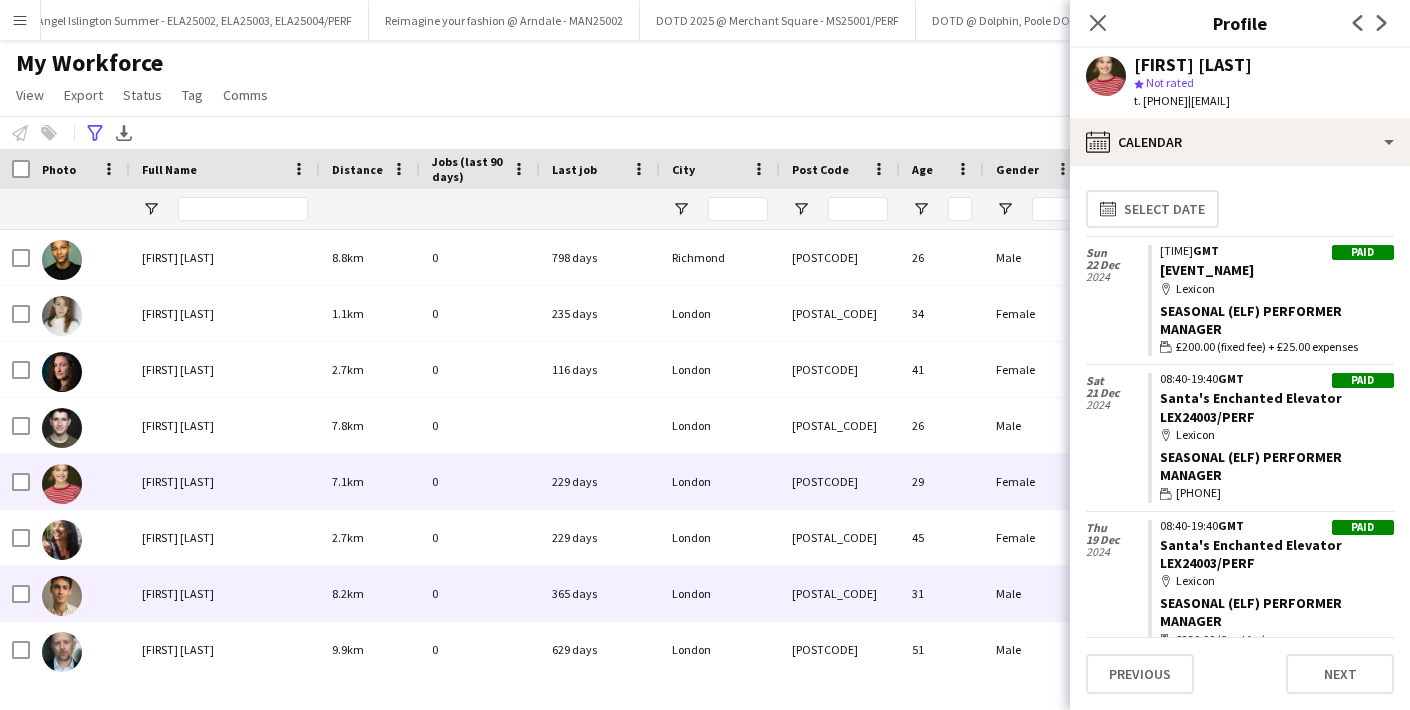 click on "[FIRST] [LAST]" at bounding box center [225, 593] 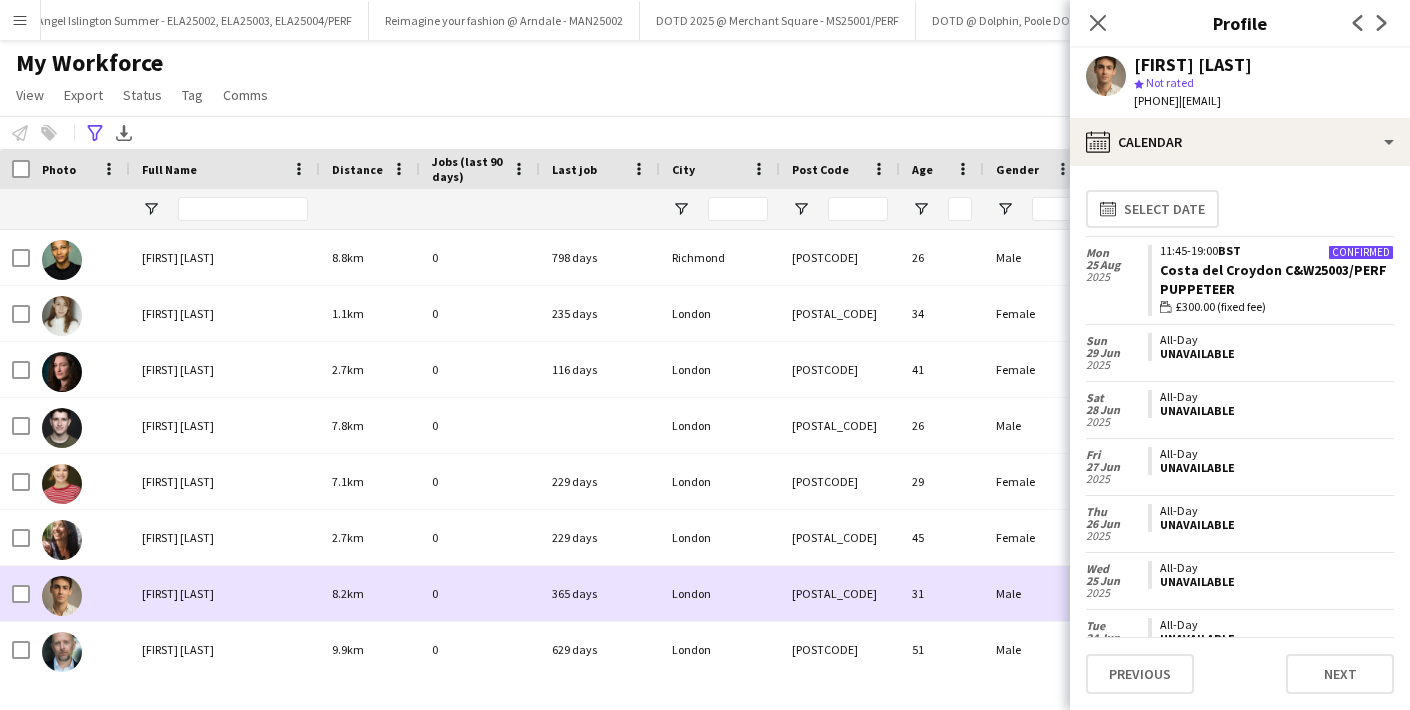 scroll, scrollTop: 159, scrollLeft: 0, axis: vertical 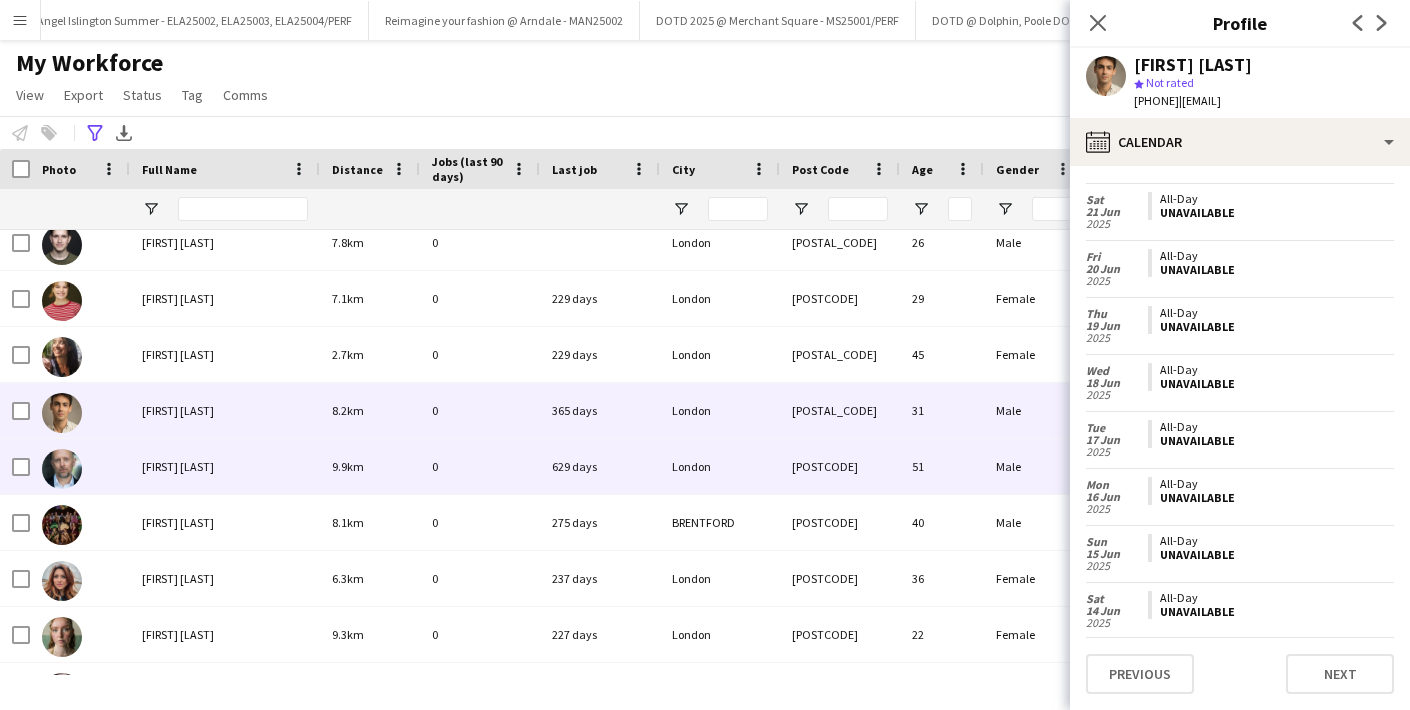 click on "[FIRST] [LAST]" at bounding box center [178, 466] 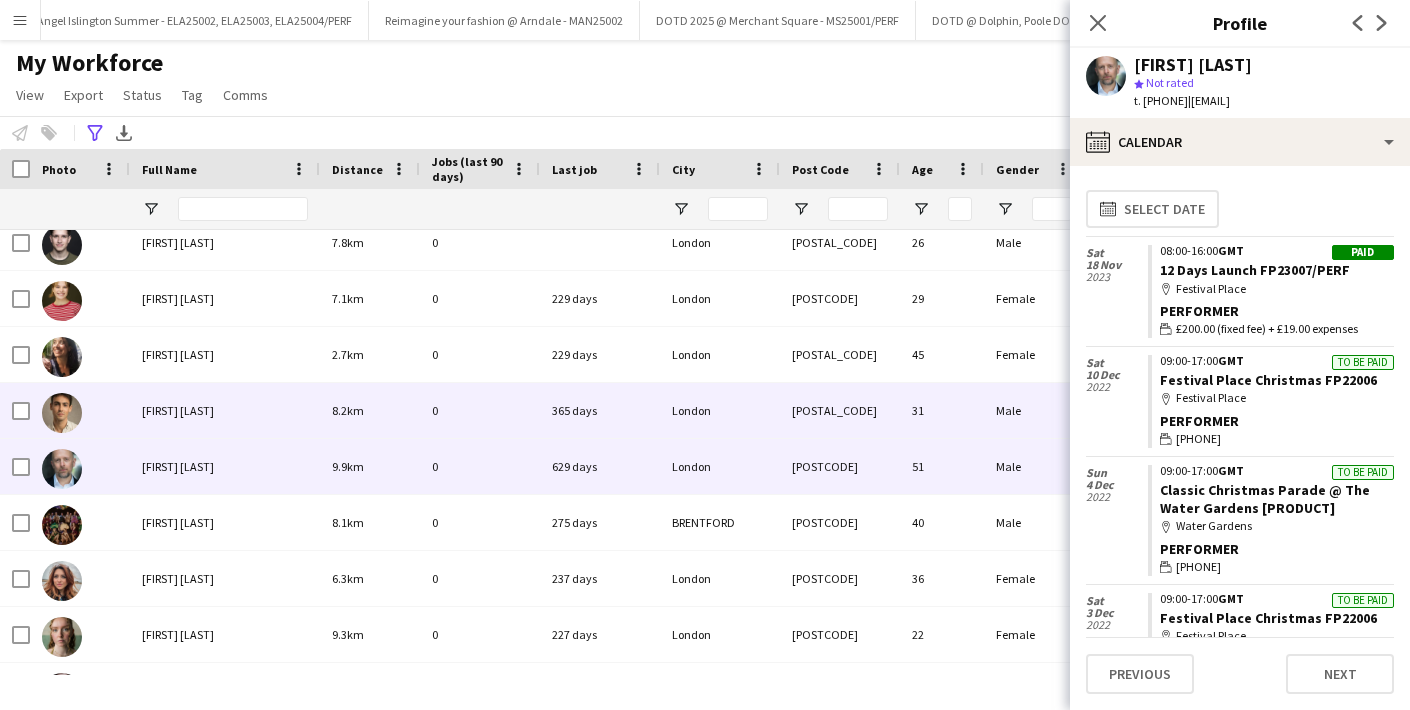 click on "[FIRST] [LAST]" at bounding box center (225, 410) 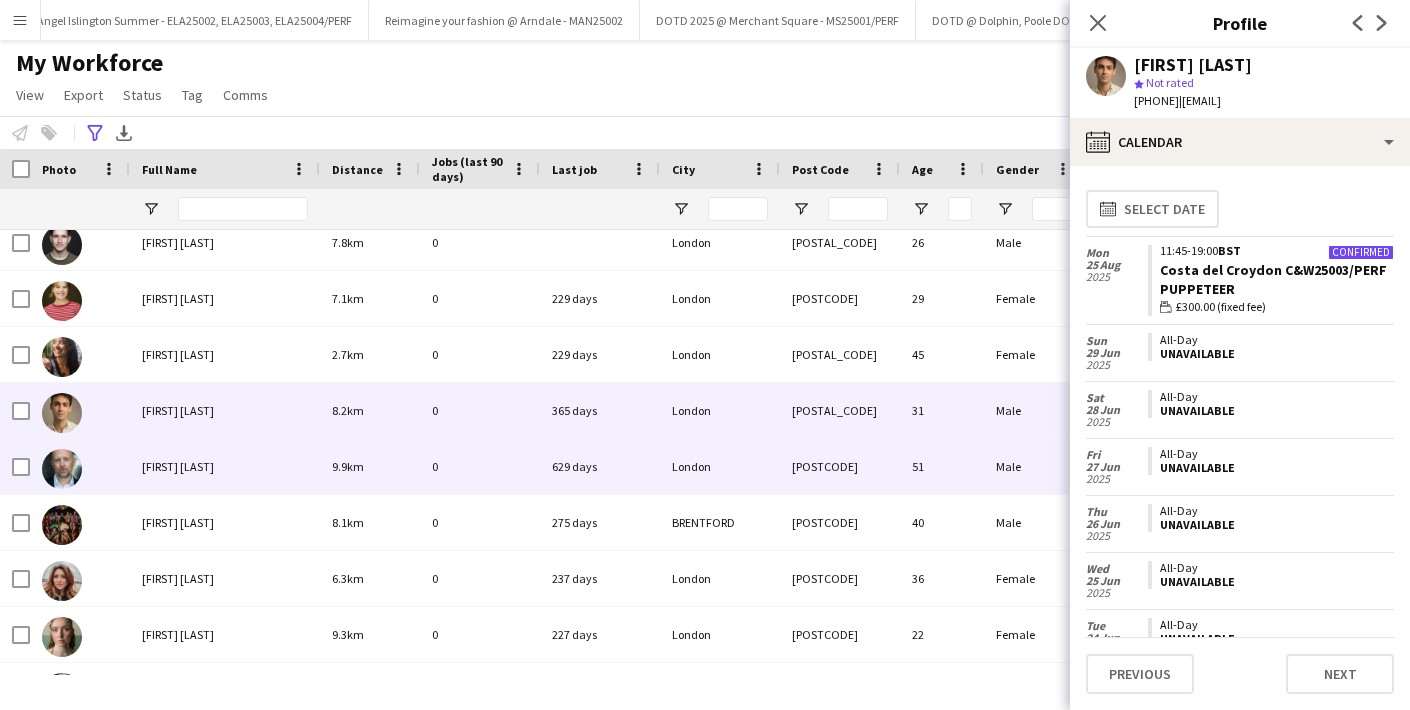 click on "[FIRST] [LAST]" at bounding box center (178, 466) 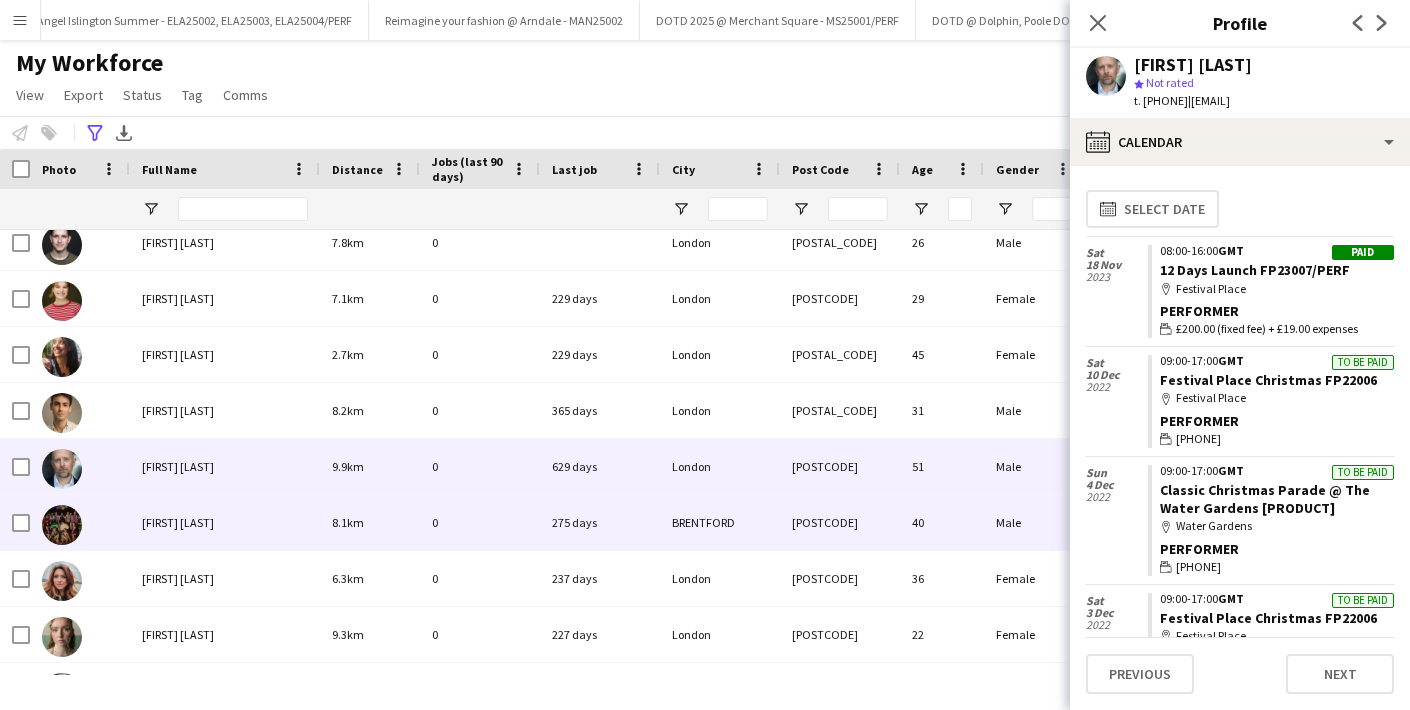 click on "[FIRST] [LAST]" at bounding box center (178, 522) 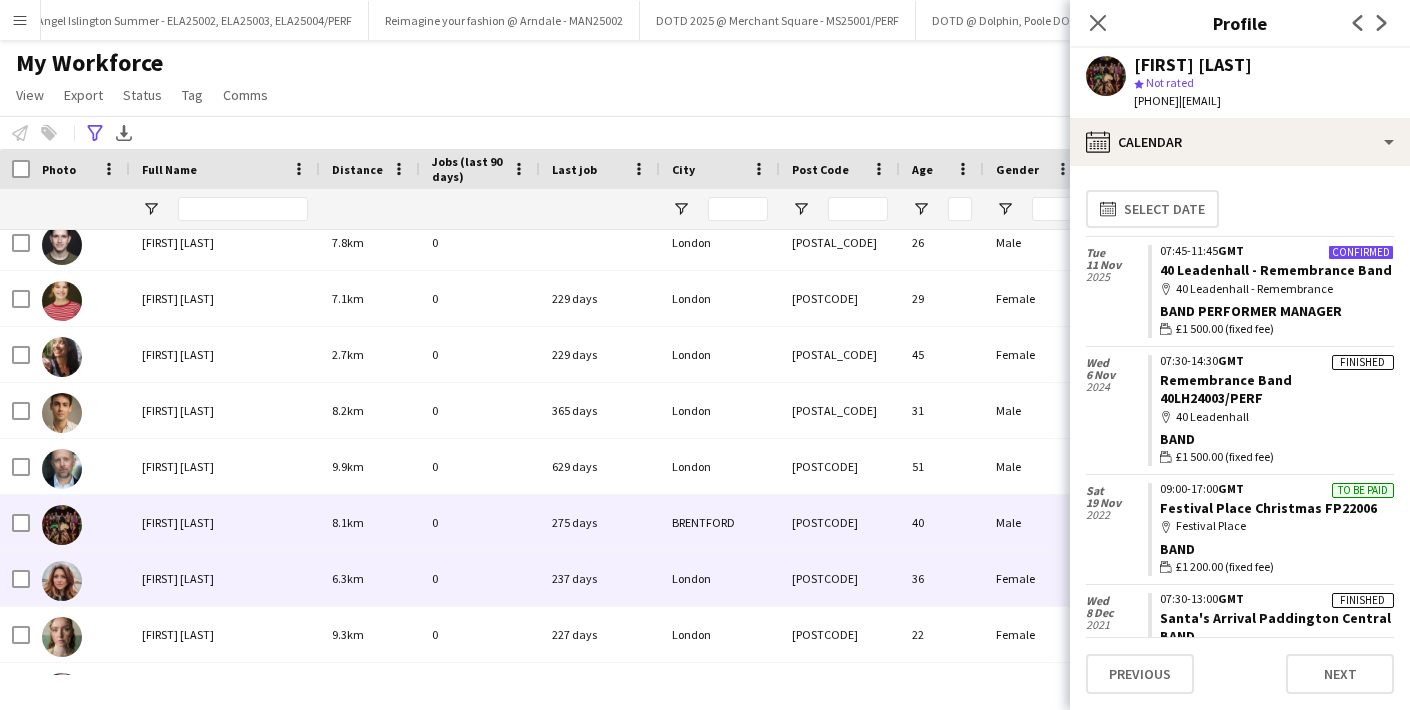 click on "[FIRST] [LAST]" at bounding box center [178, 578] 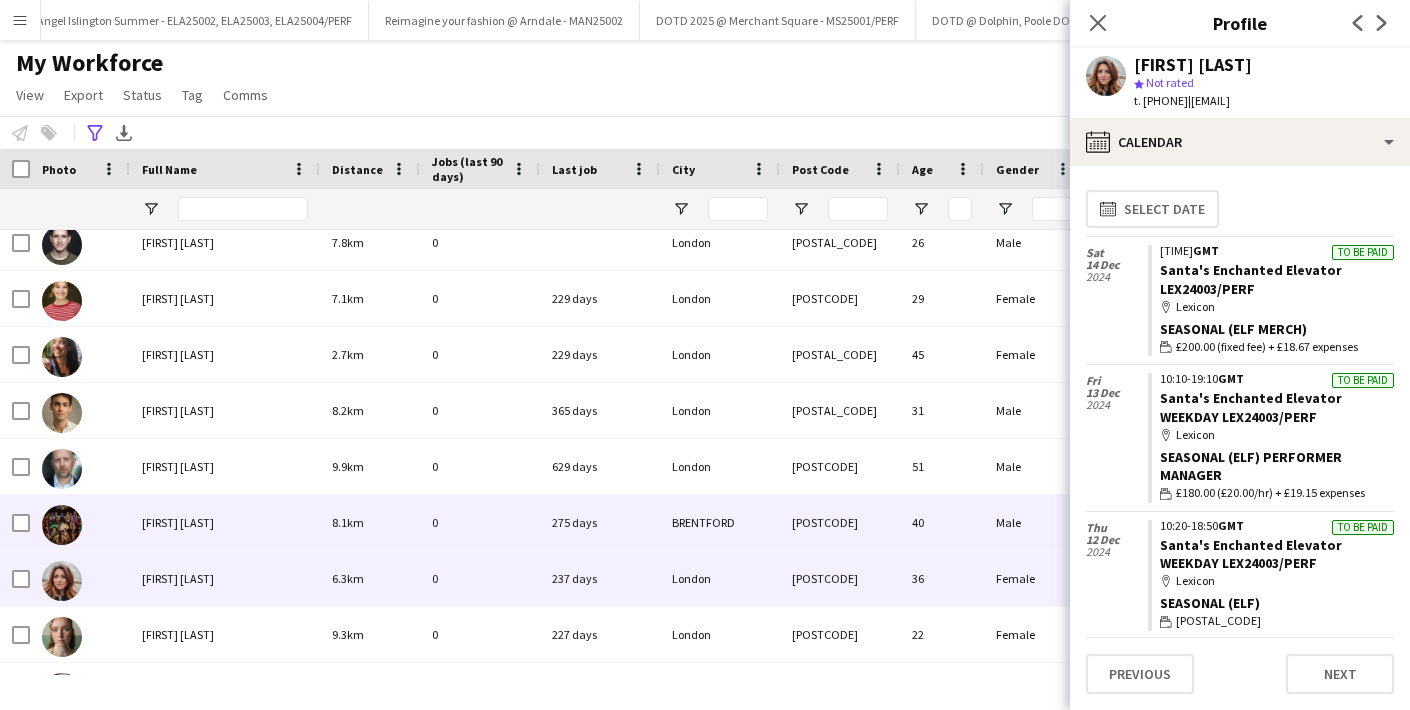 scroll, scrollTop: 279, scrollLeft: 0, axis: vertical 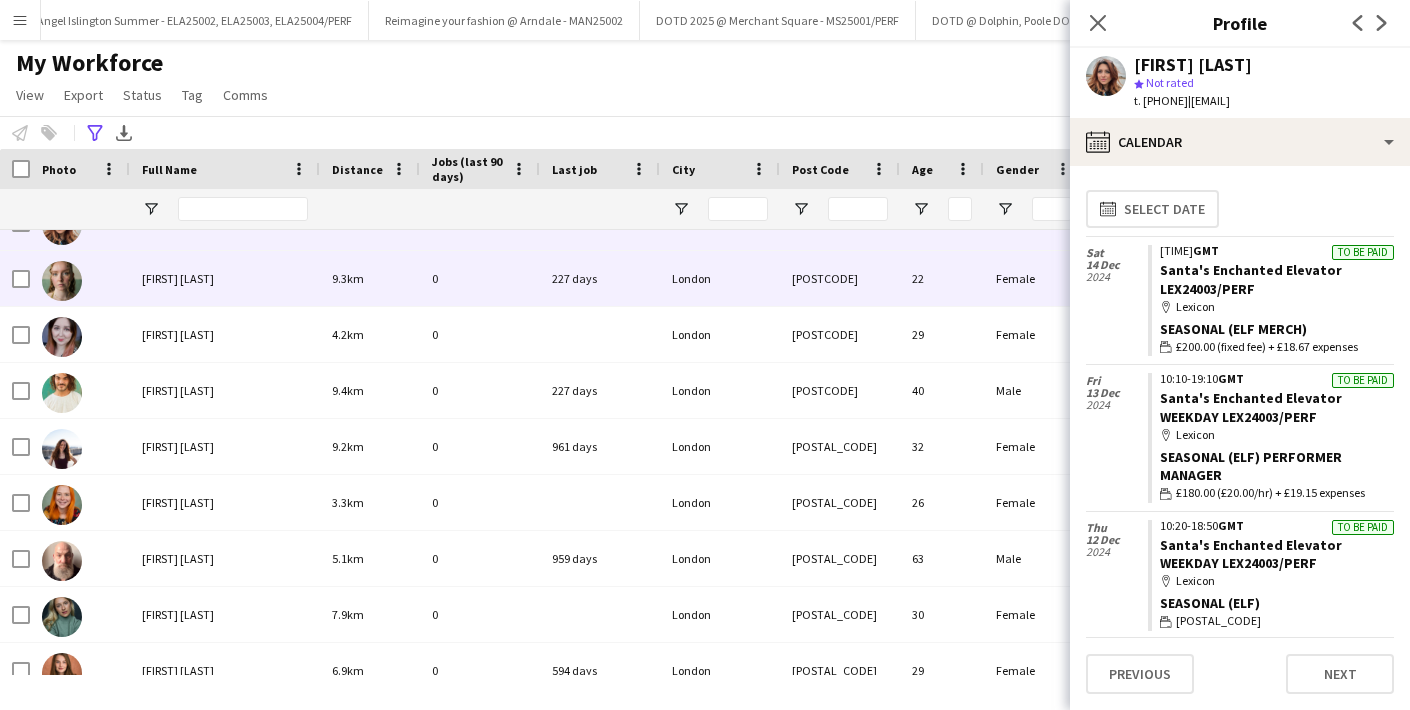 click on "[FIRST] [LAST]" at bounding box center (178, 334) 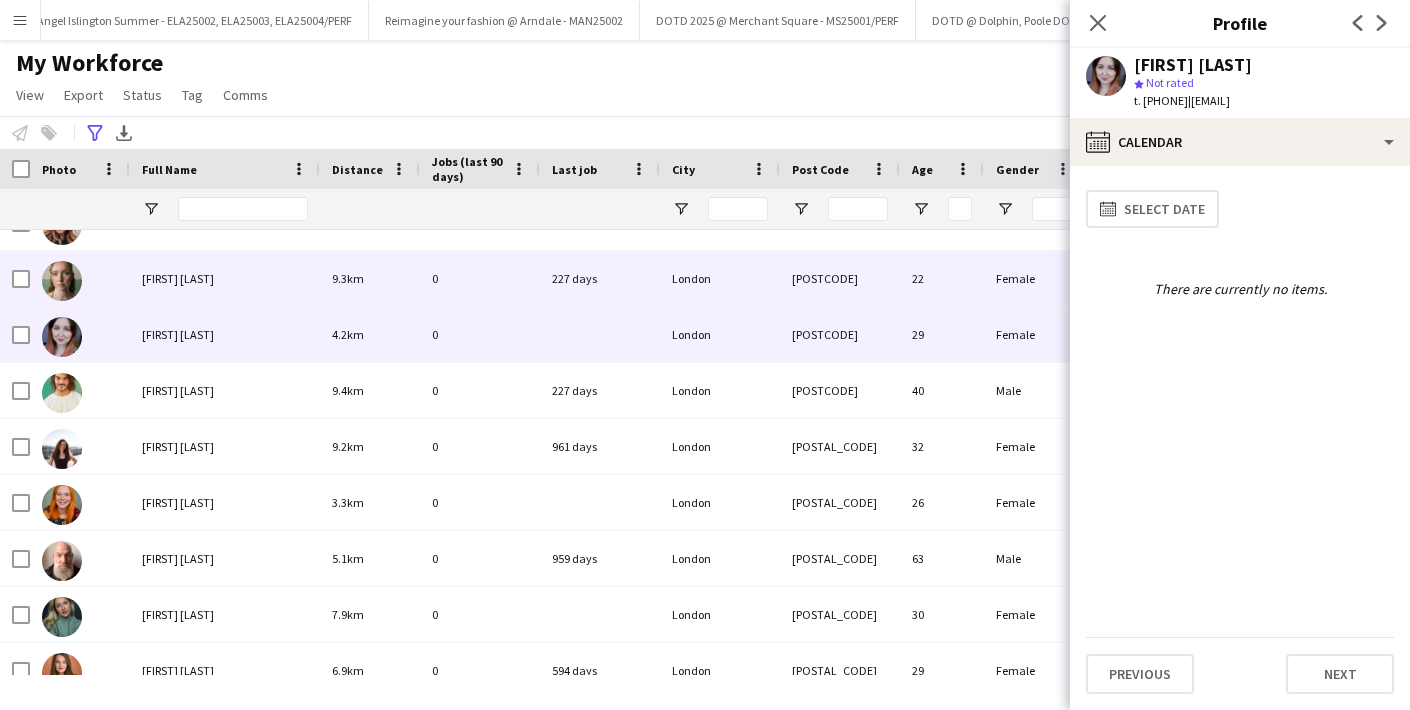 click on "[FIRST] [LAST]" at bounding box center [225, 278] 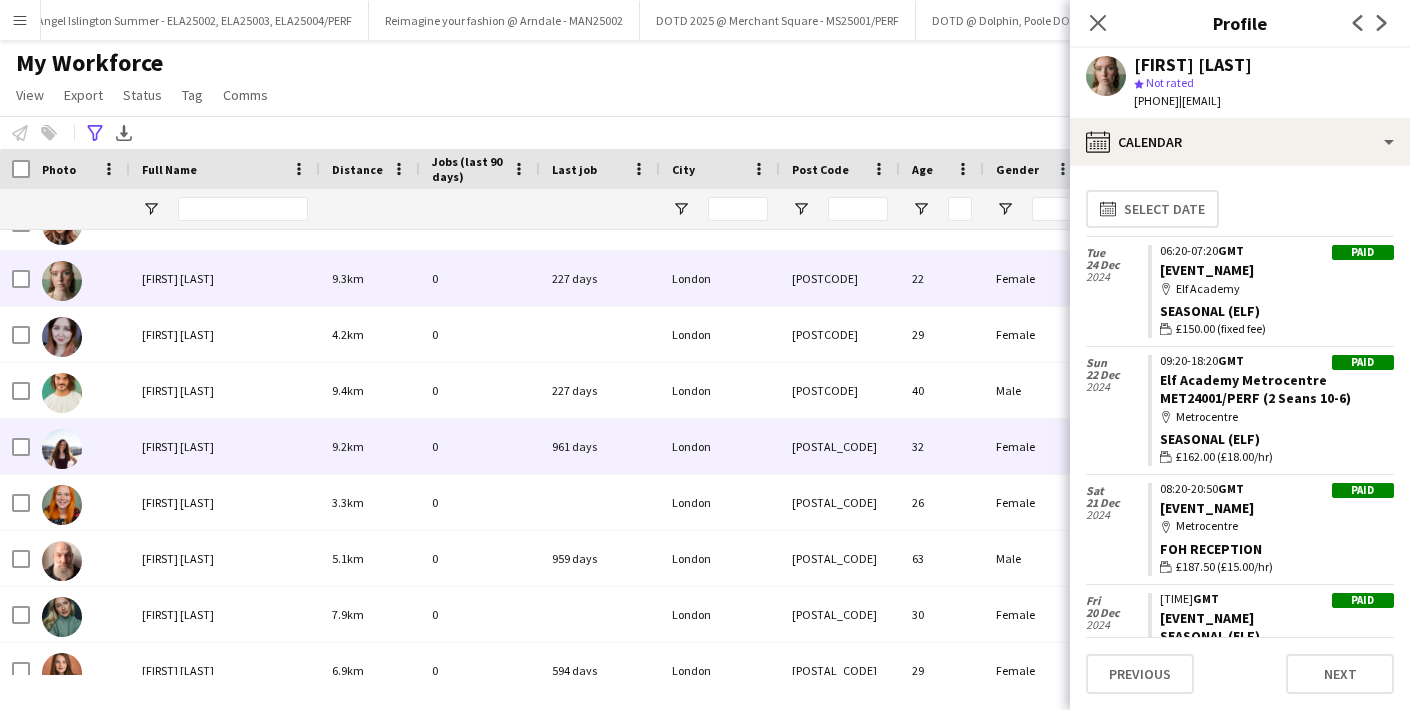 click on "[FIRST] [LAST]" at bounding box center (225, 446) 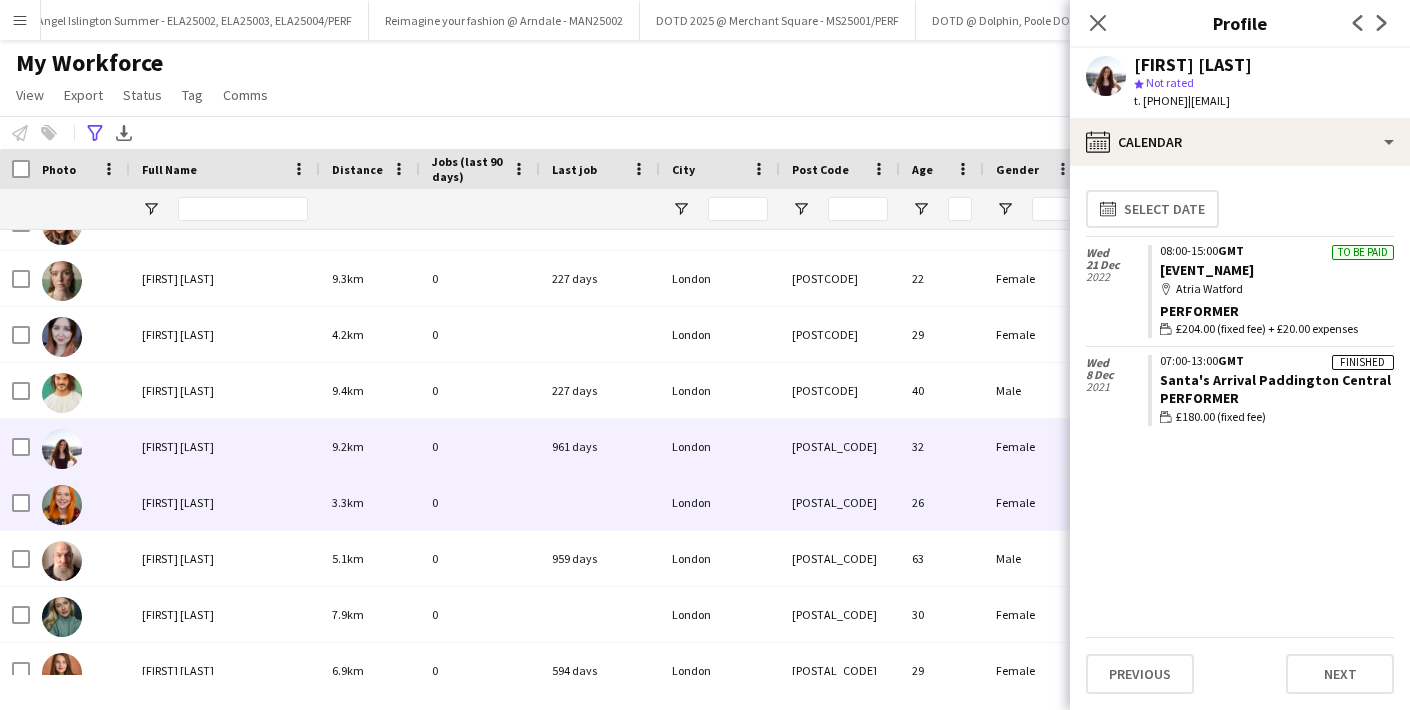 click on "[FIRST] [LAST]" at bounding box center (225, 502) 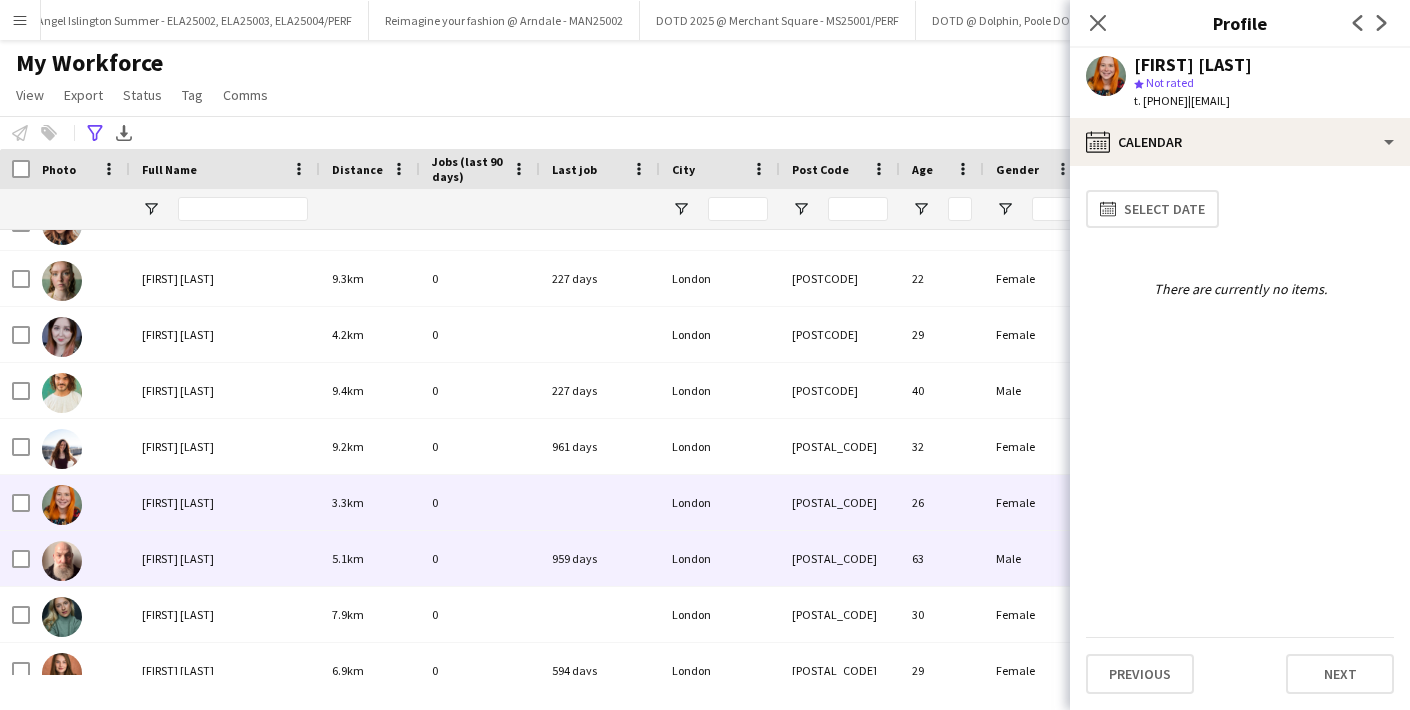 click on "[FIRST] [LAST]" at bounding box center [225, 558] 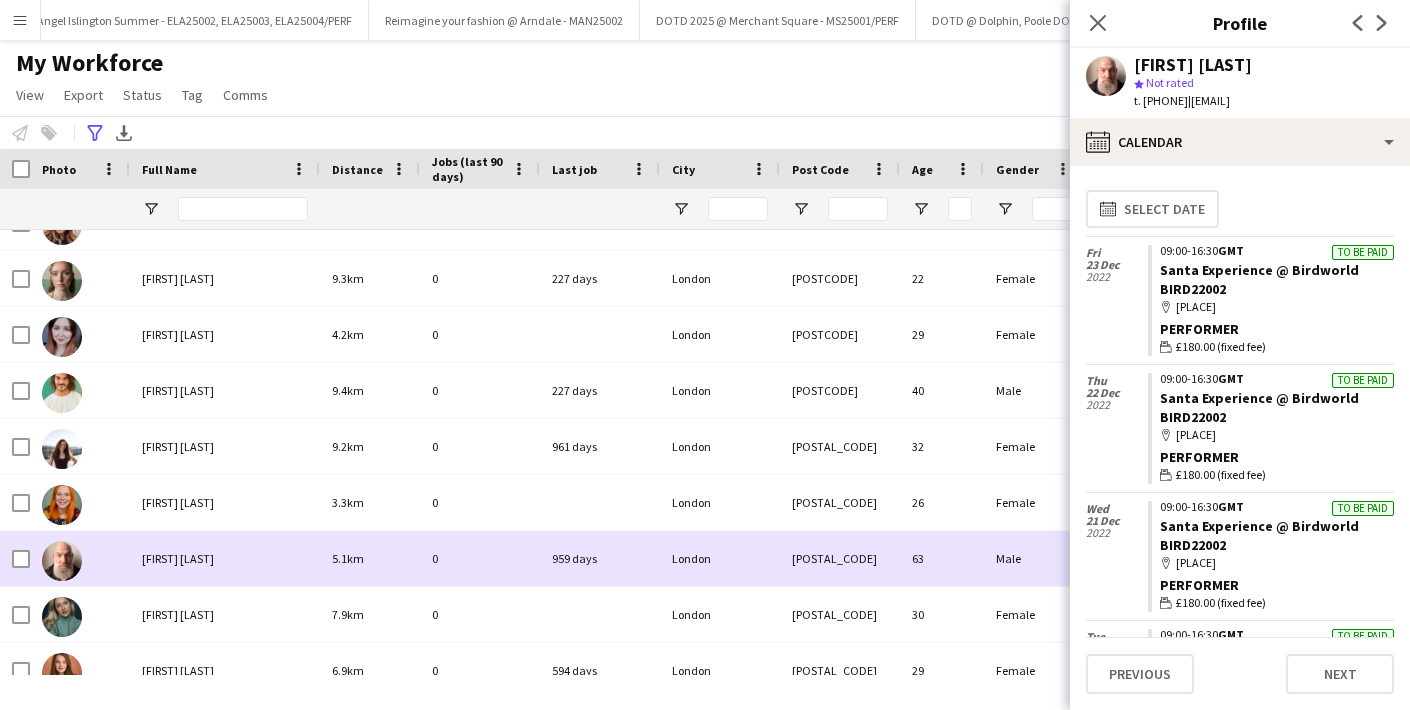 scroll, scrollTop: 633, scrollLeft: 0, axis: vertical 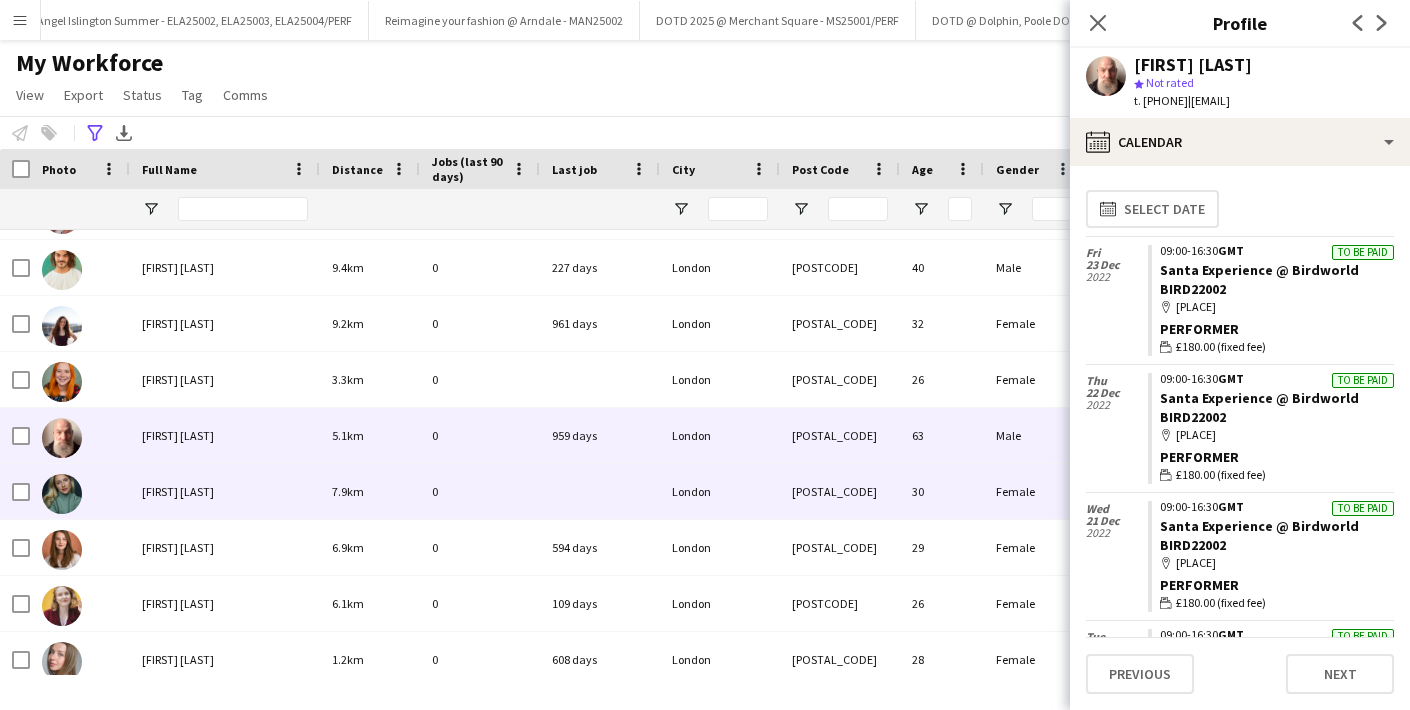 click on "[FIRST] [LAST]" at bounding box center (178, 491) 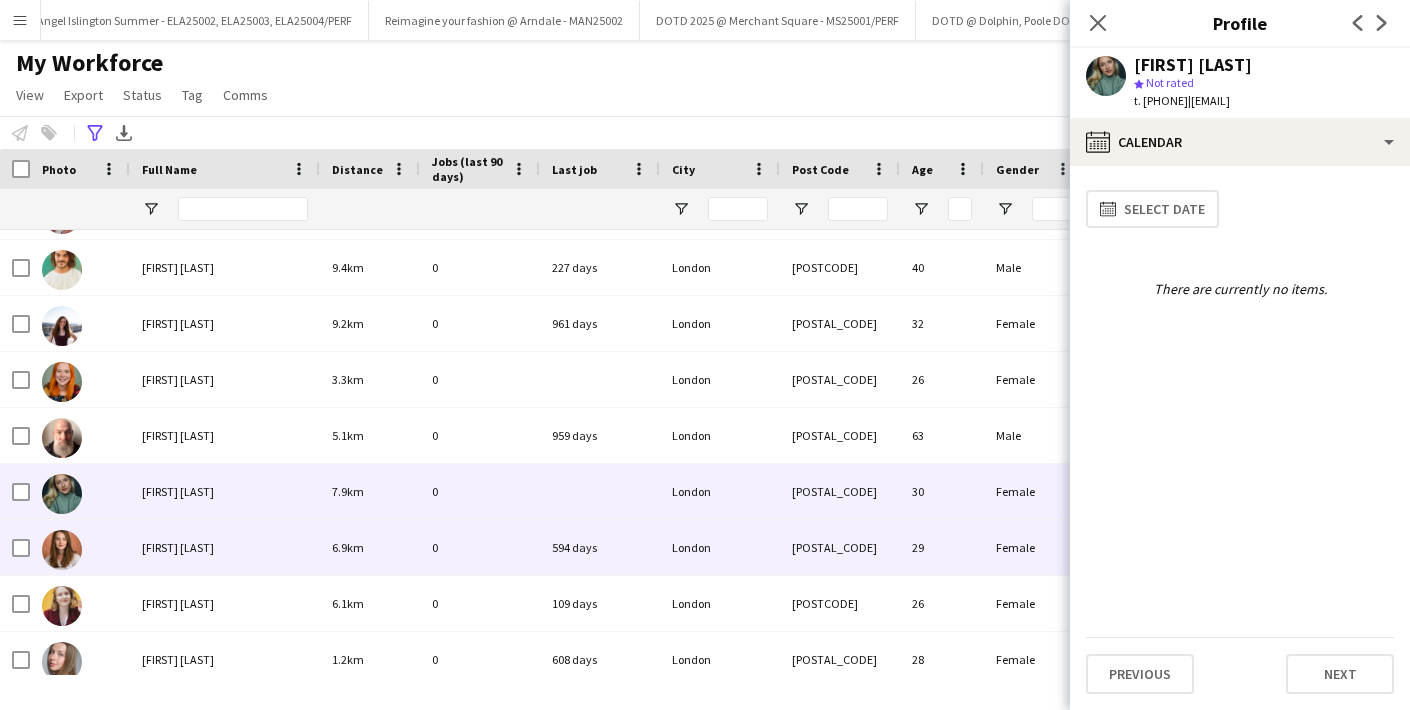 click on "[FIRST] [LAST]" at bounding box center [225, 547] 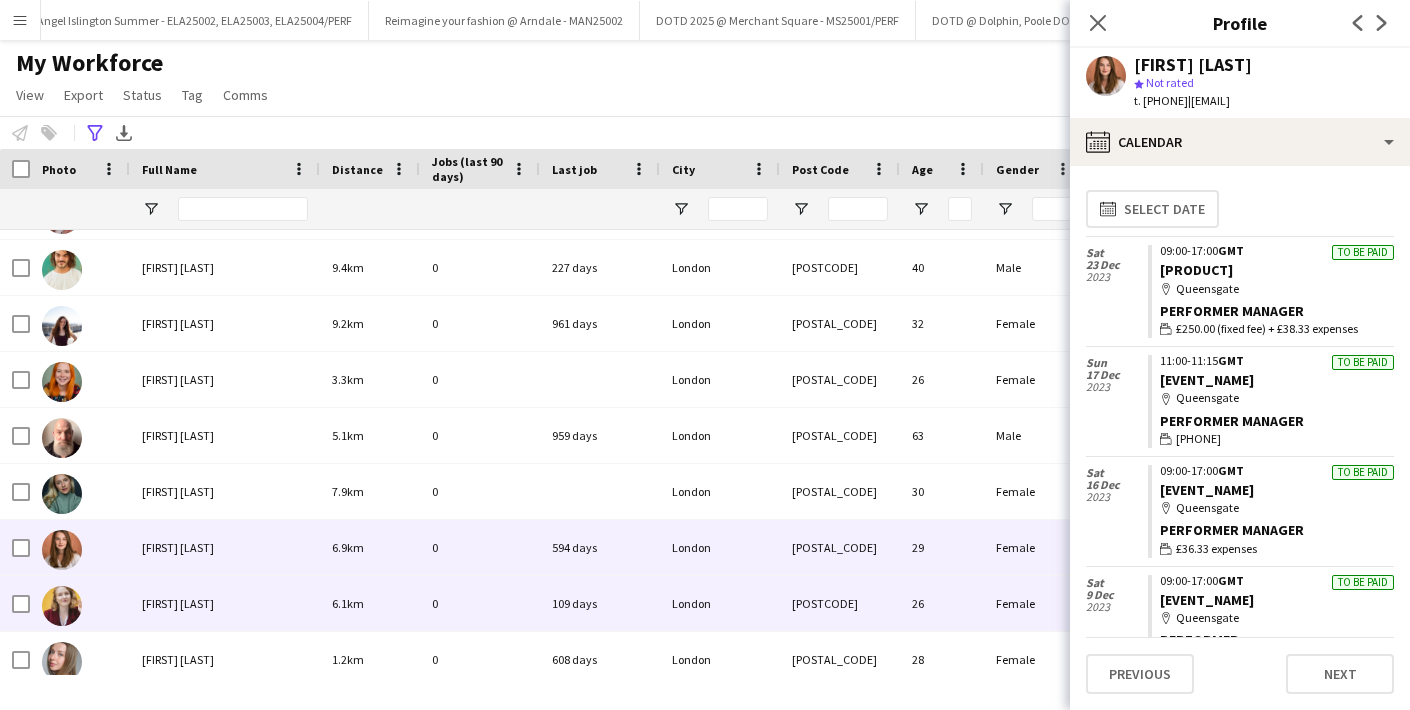 click on "[FIRST] [LAST]" at bounding box center (225, 603) 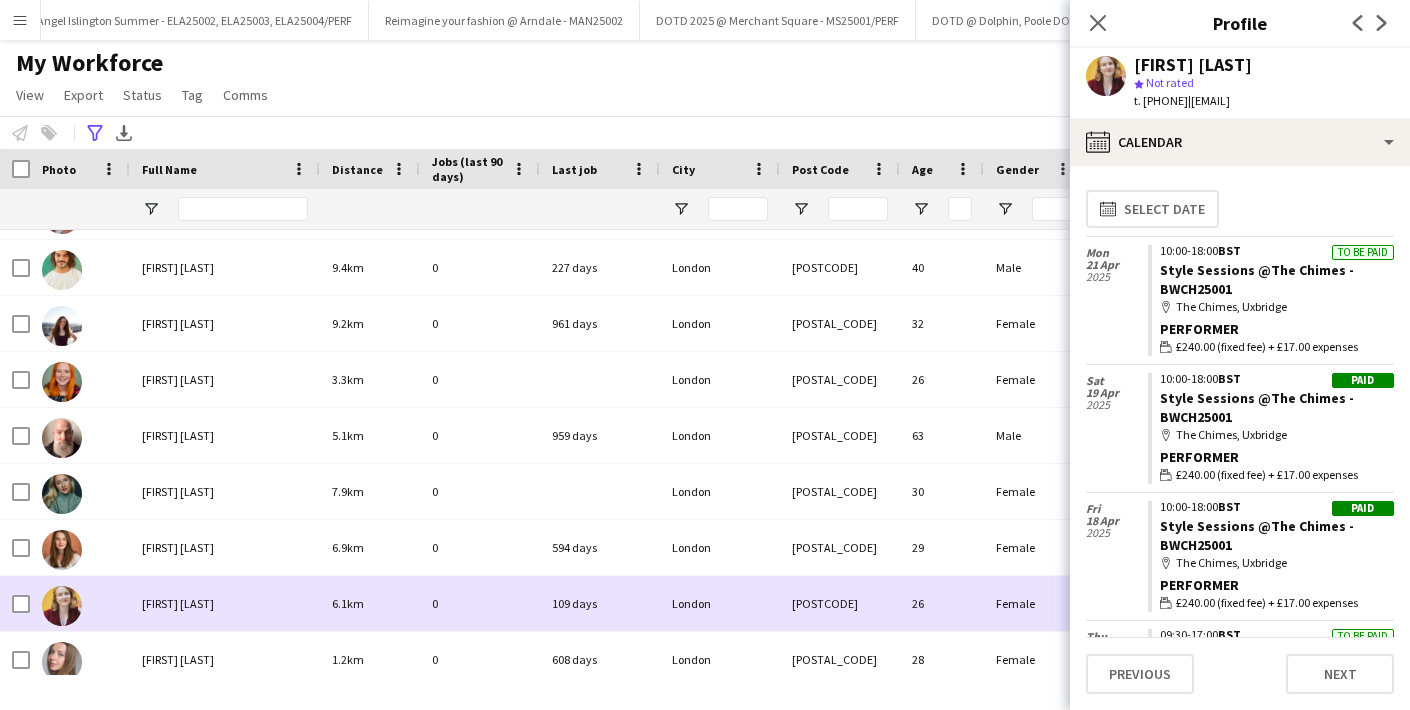 scroll, scrollTop: 781, scrollLeft: 0, axis: vertical 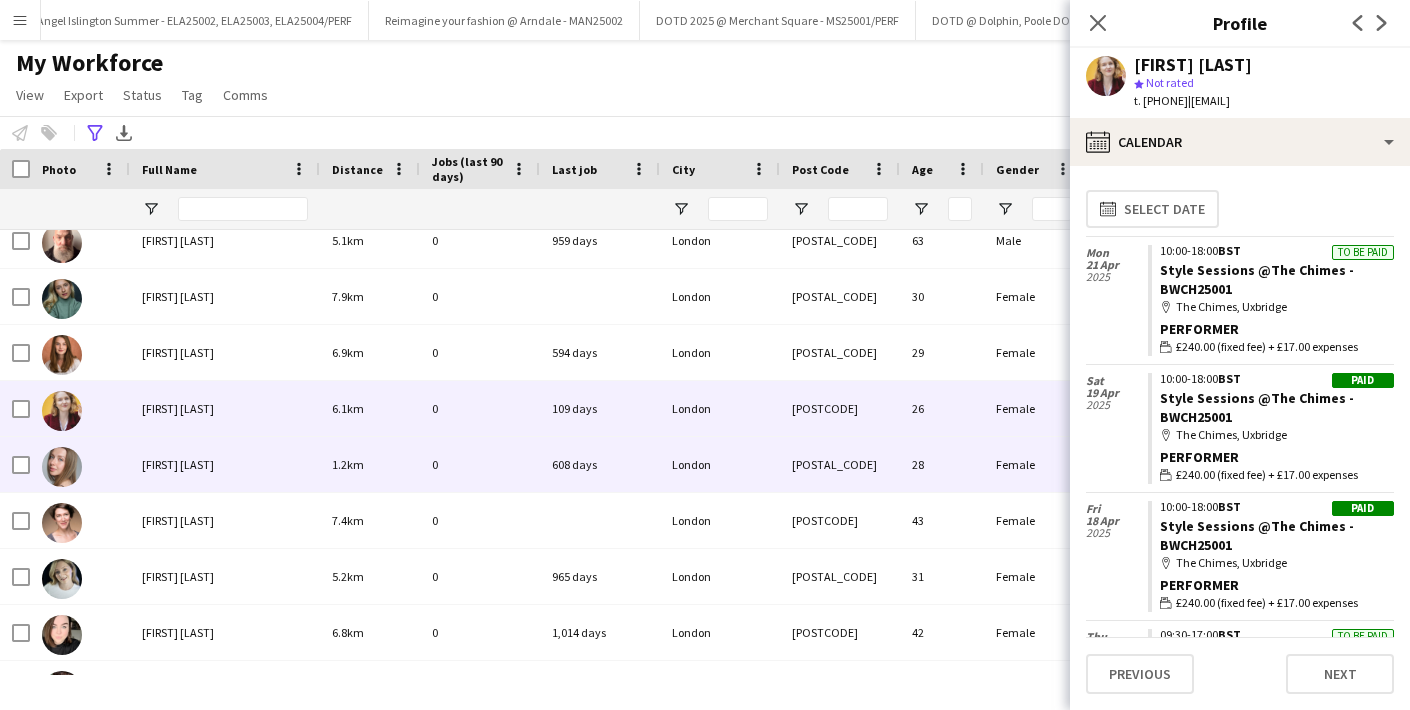 click on "[FIRST] [LAST]" at bounding box center (178, 464) 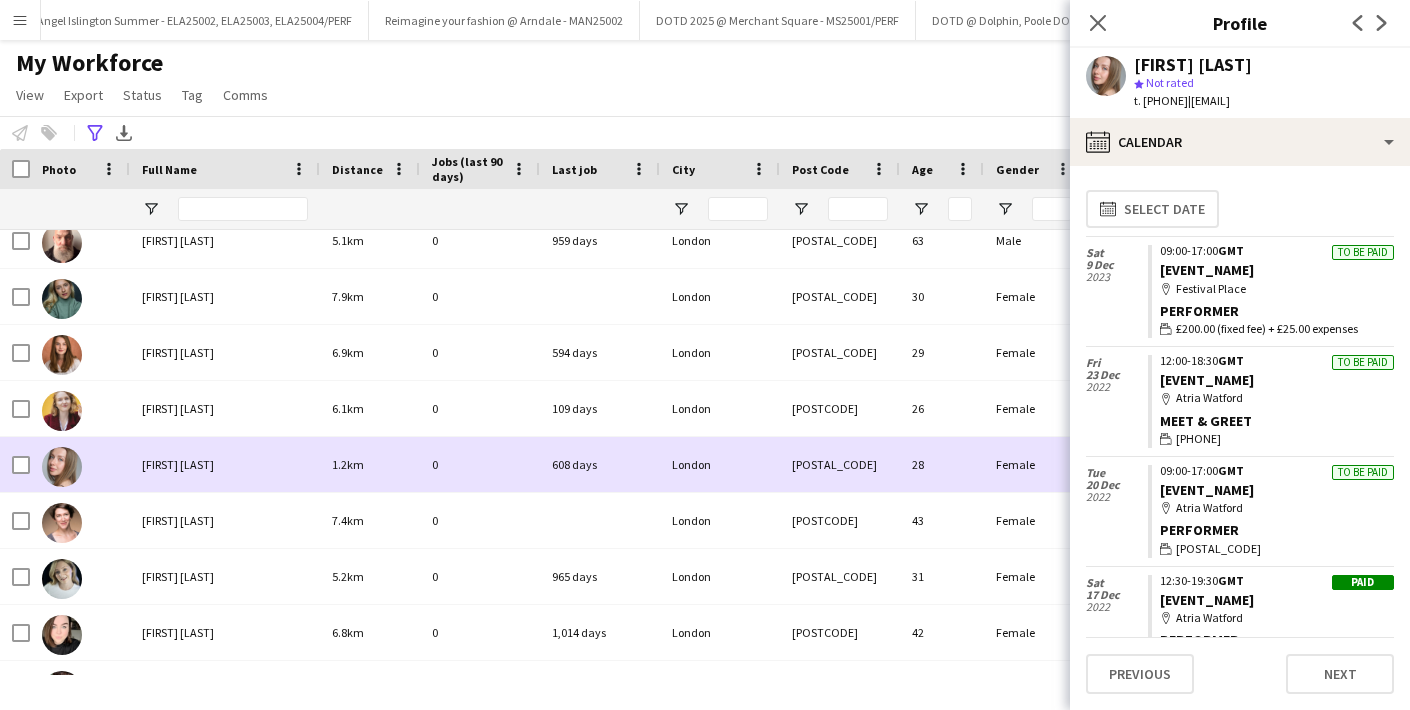 scroll, scrollTop: 871, scrollLeft: 0, axis: vertical 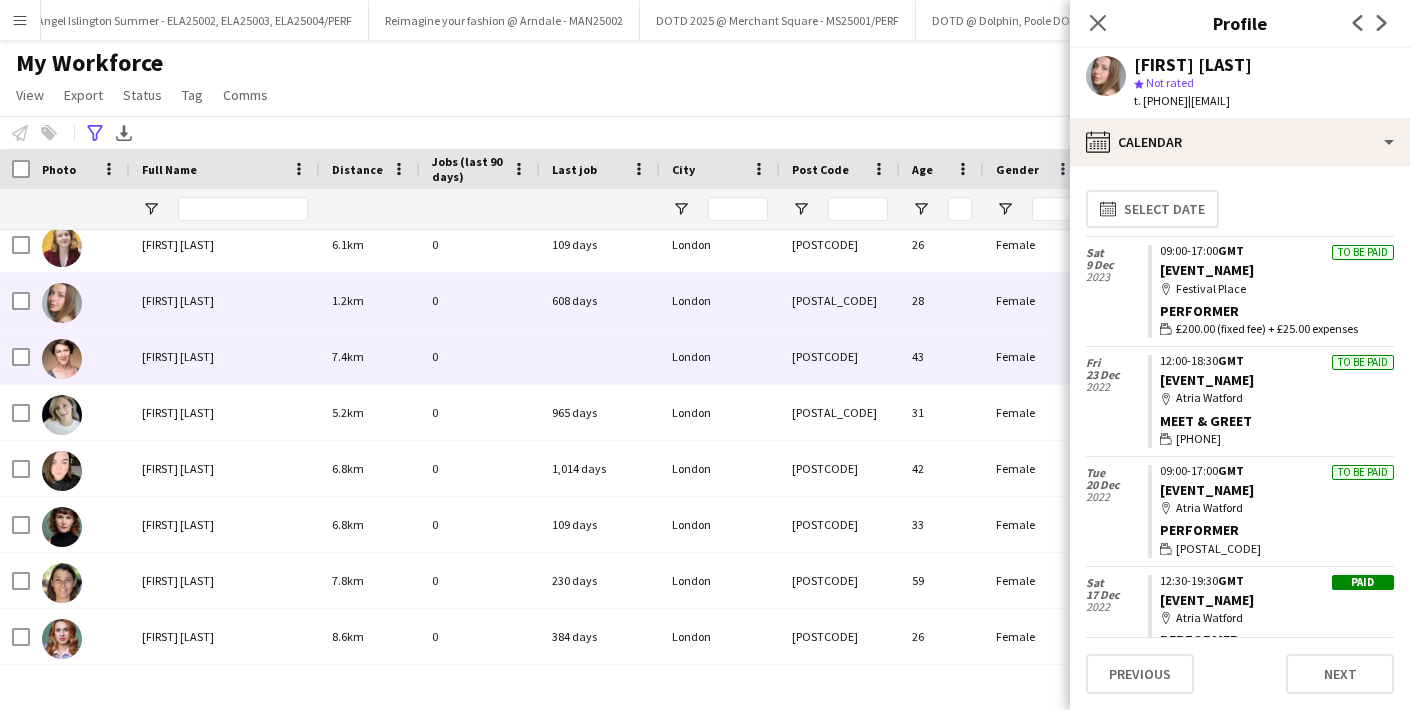 click on "[FIRST] [LAST]" at bounding box center [178, 356] 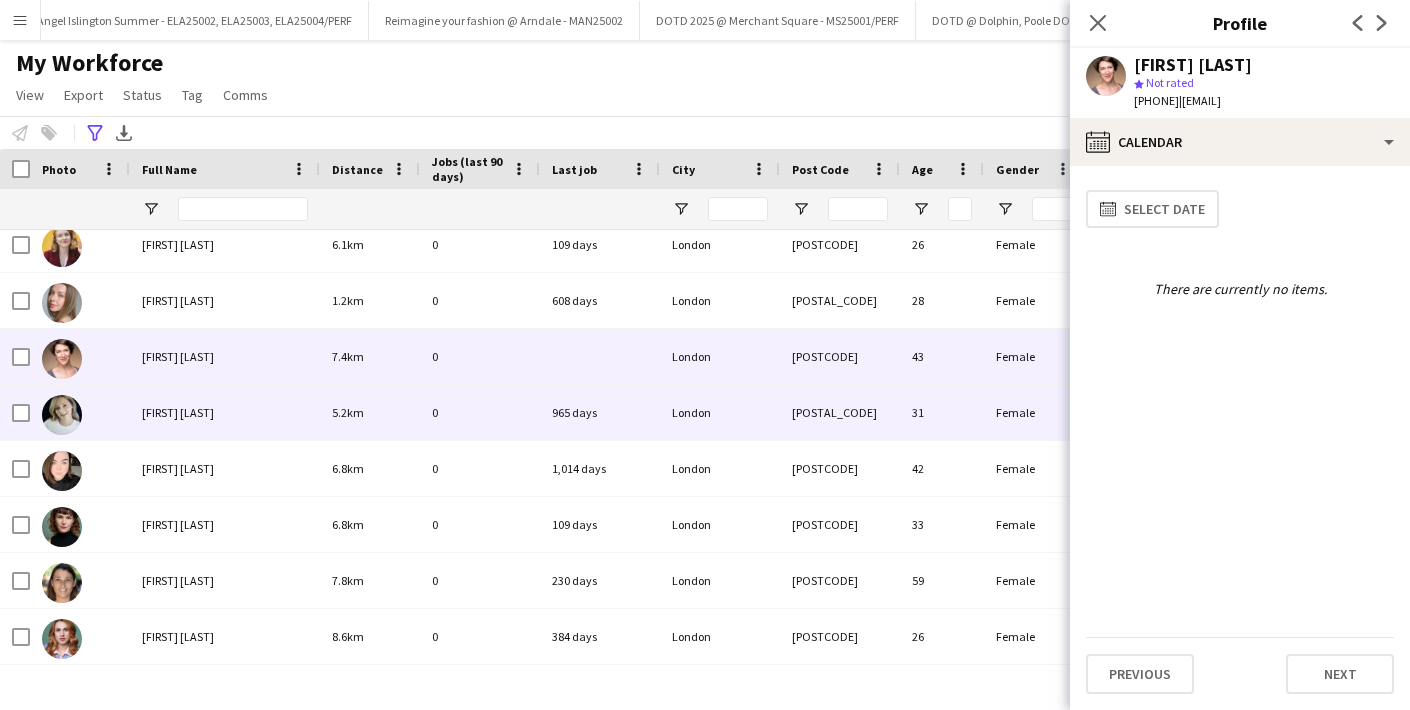 click on "[FIRST] [LAST]" at bounding box center [225, 412] 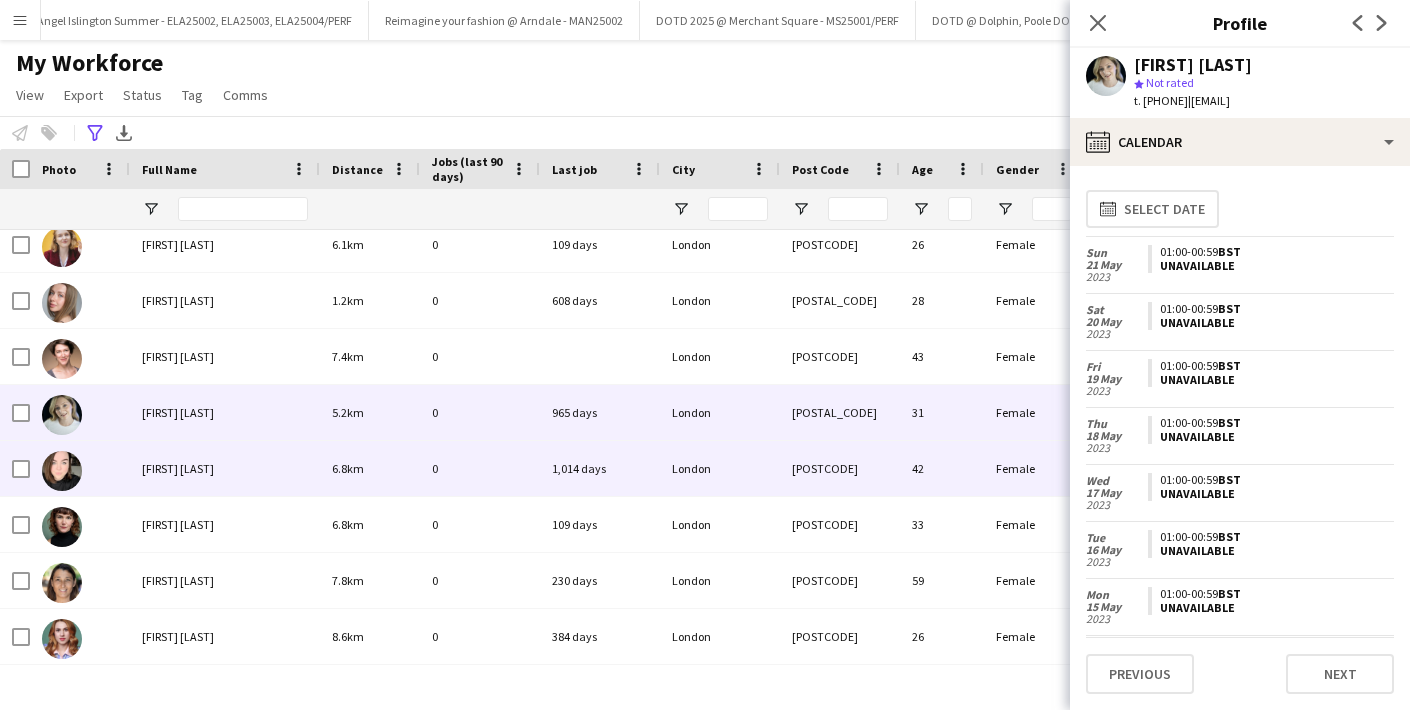 click on "[FIRST] [LAST]" at bounding box center (178, 468) 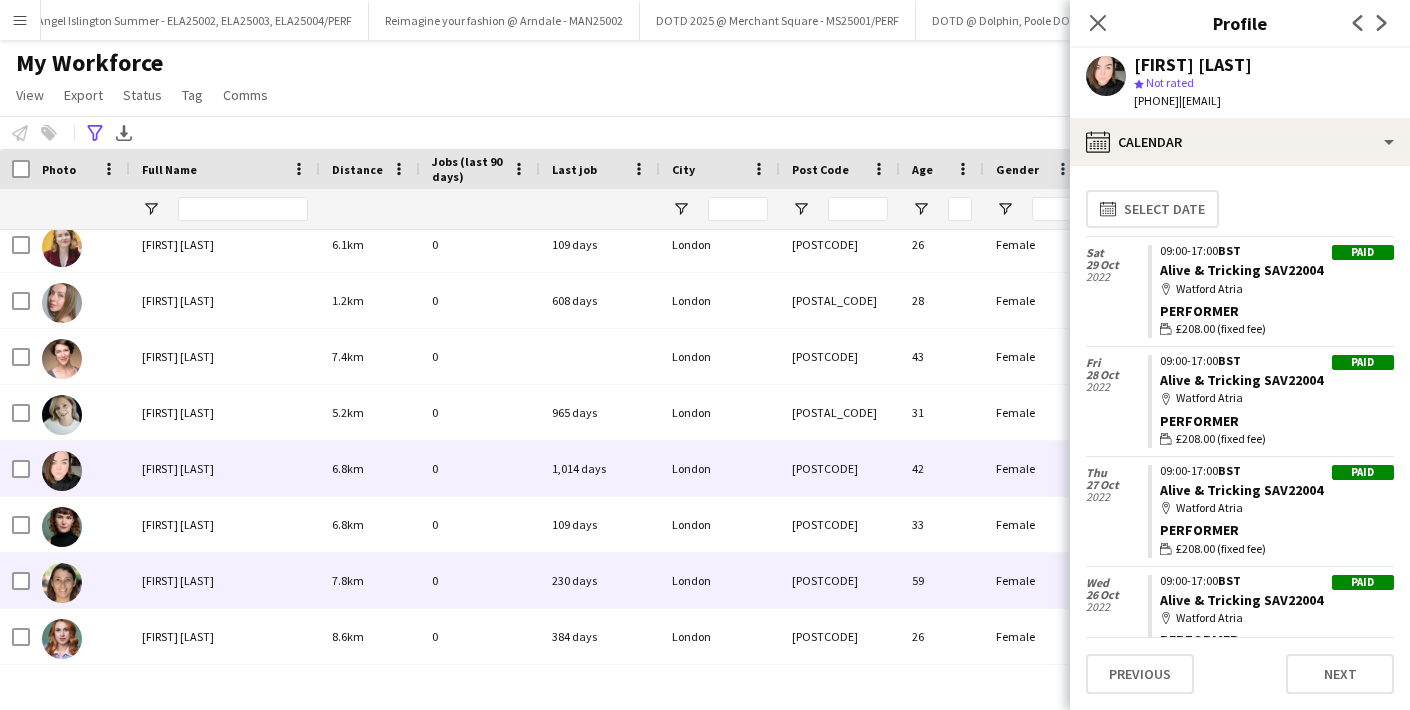 click on "[FIRST] [LAST]" at bounding box center [225, 580] 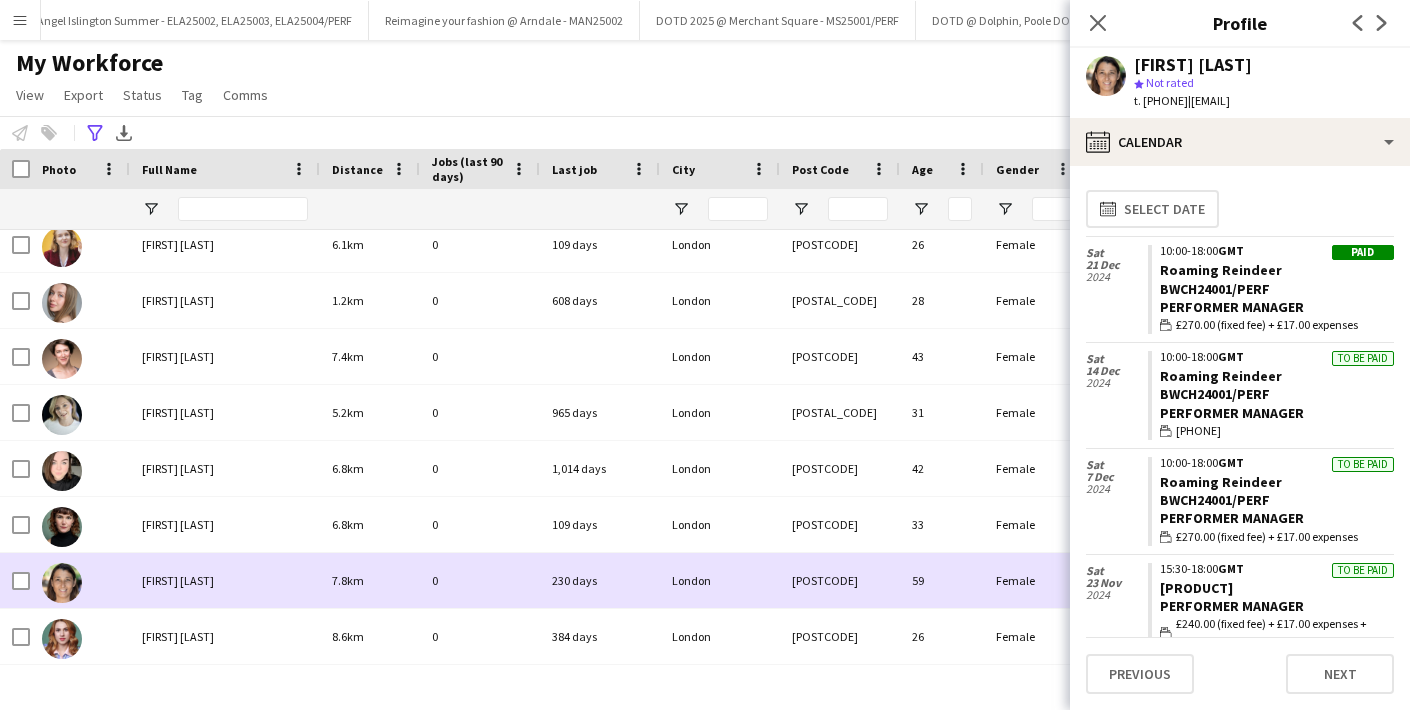 scroll, scrollTop: 1124, scrollLeft: 0, axis: vertical 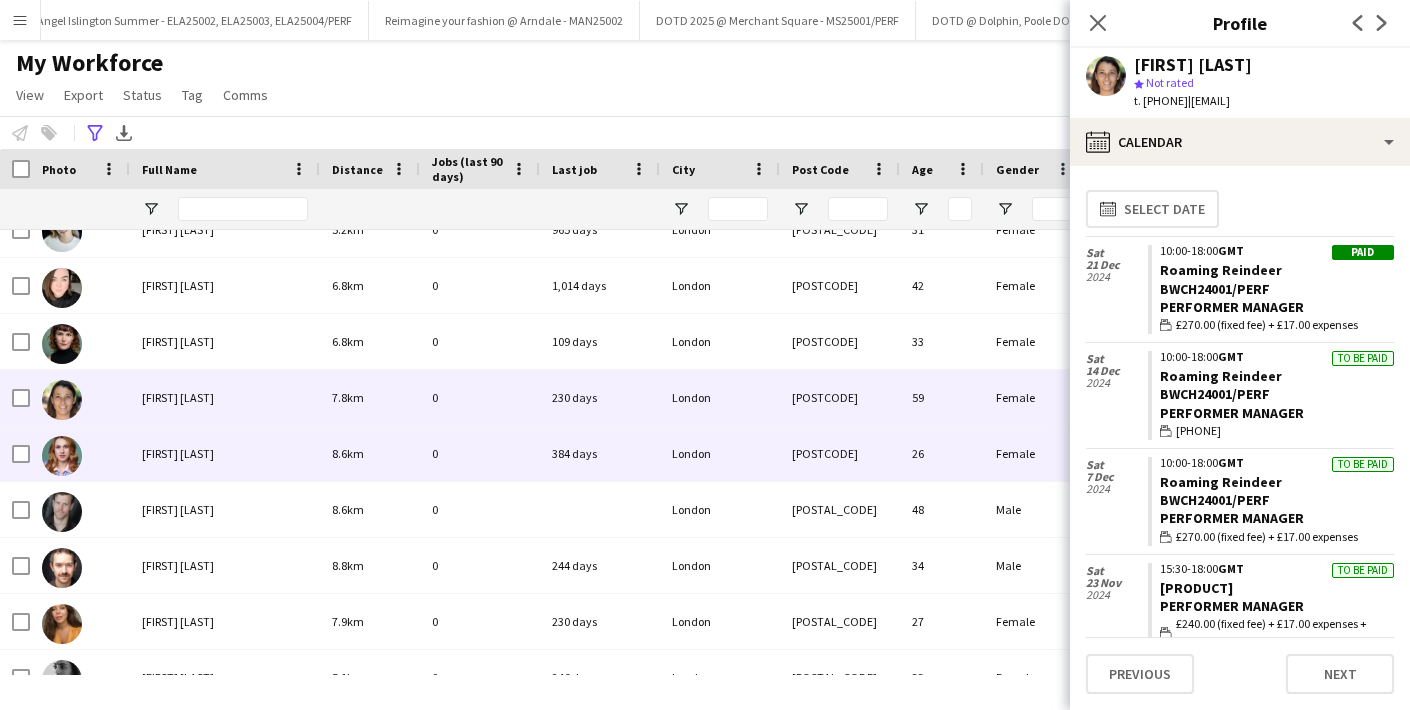 click on "[FIRST] [LAST]" at bounding box center (178, 453) 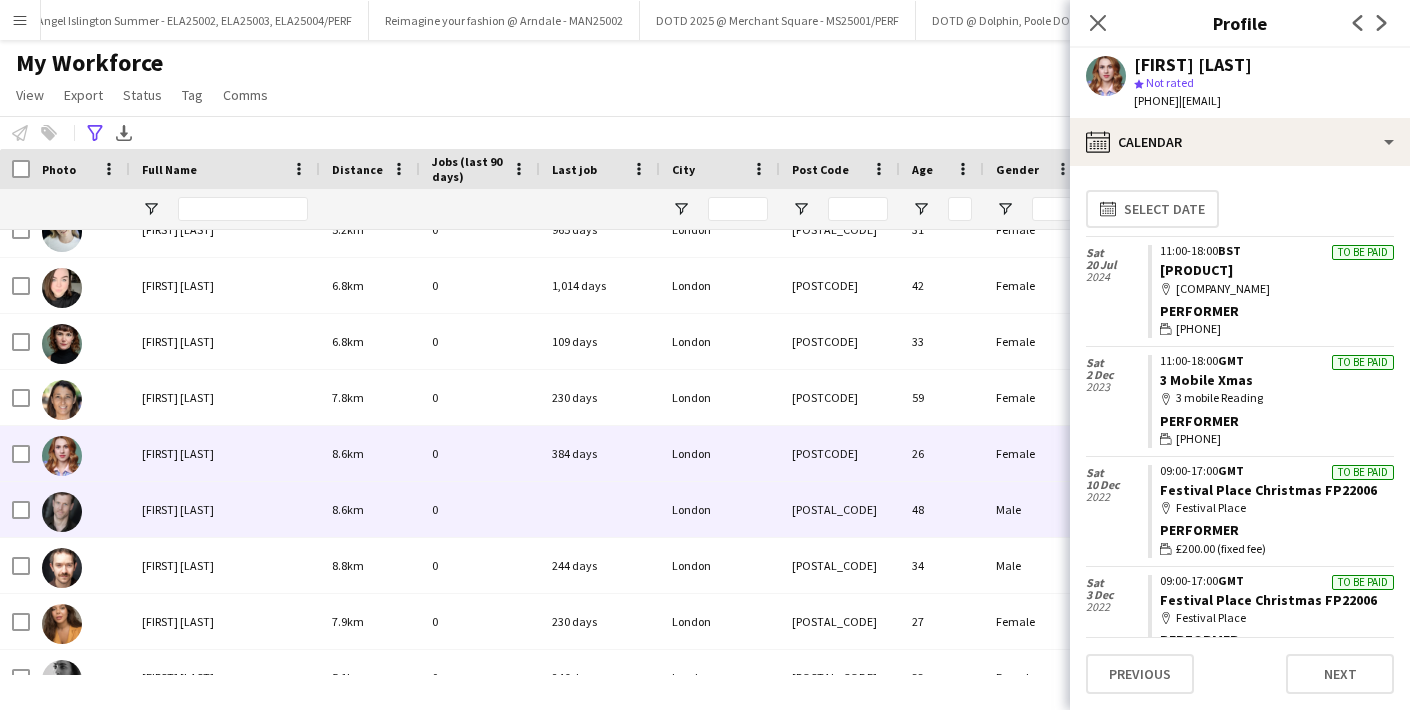 click on "[FIRST] [LAST]" at bounding box center (225, 509) 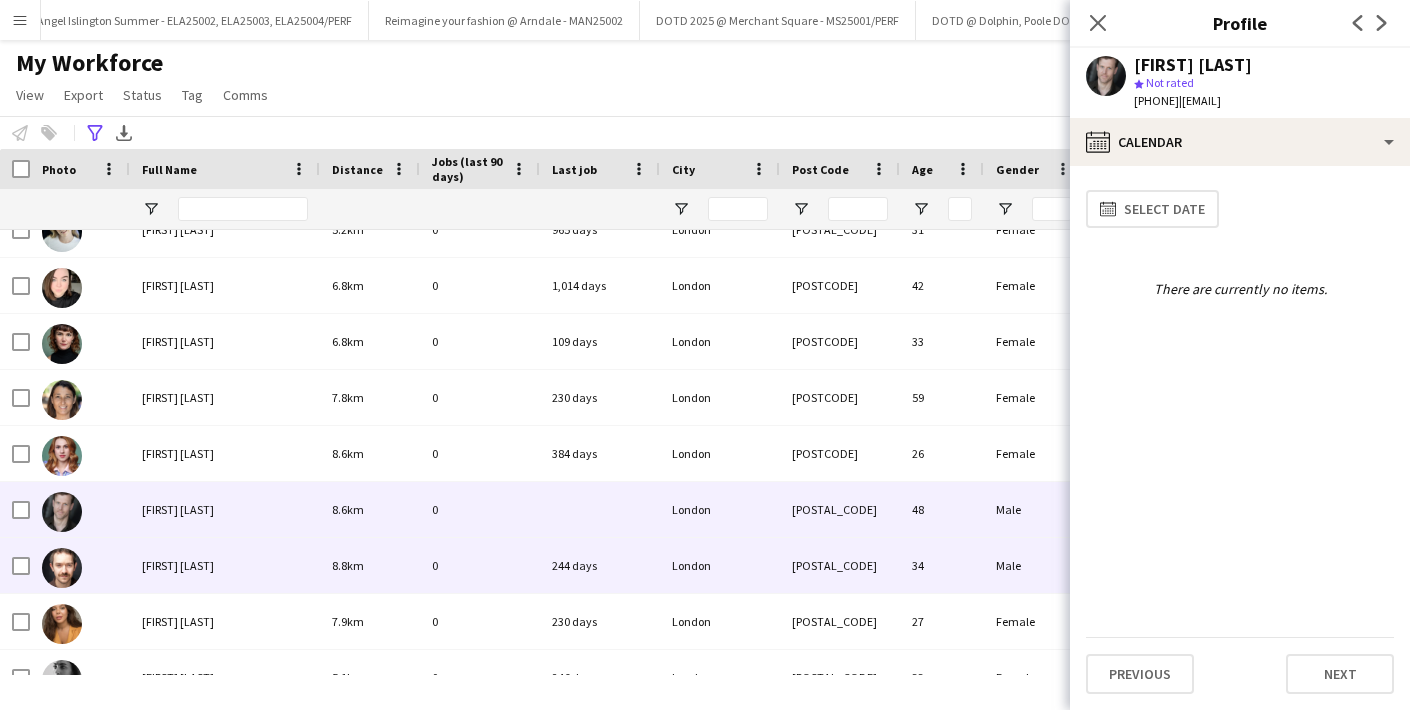 click on "[FIRST] [LAST]" at bounding box center [178, 565] 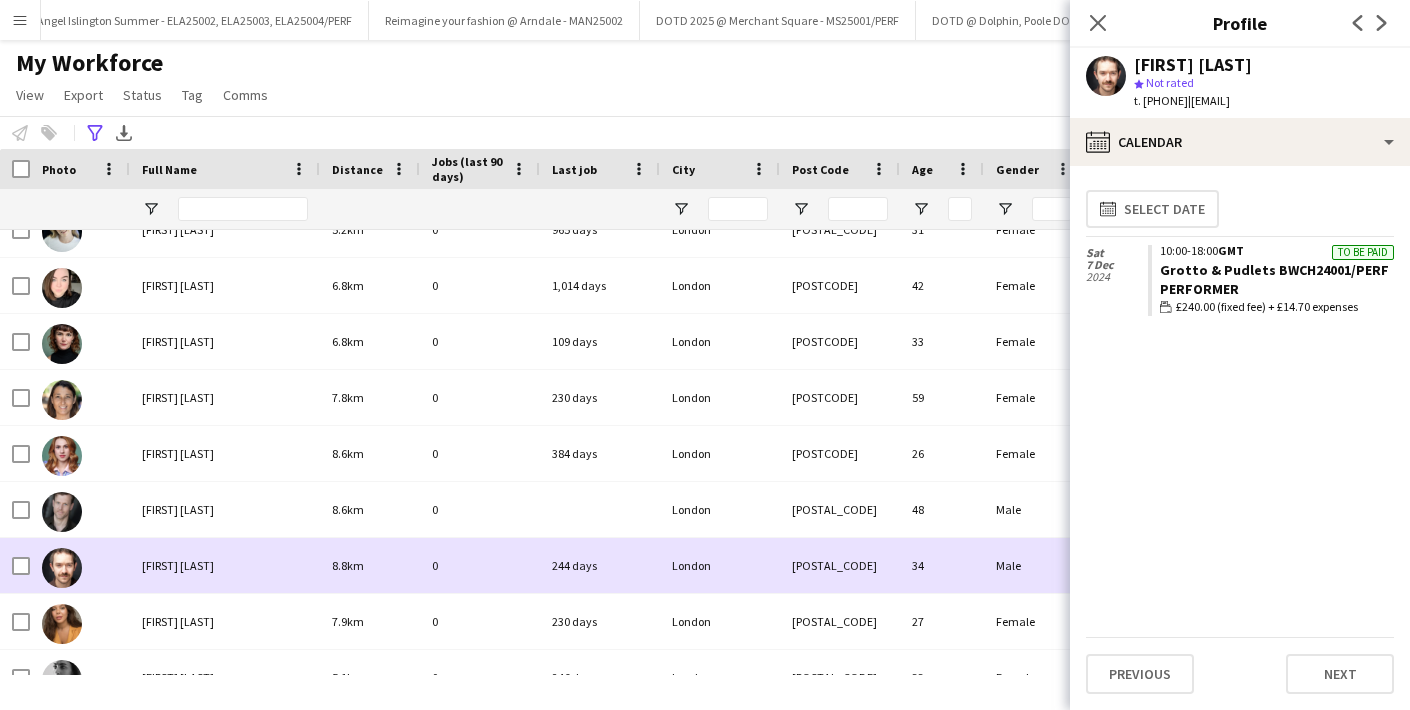 scroll, scrollTop: 1300, scrollLeft: 0, axis: vertical 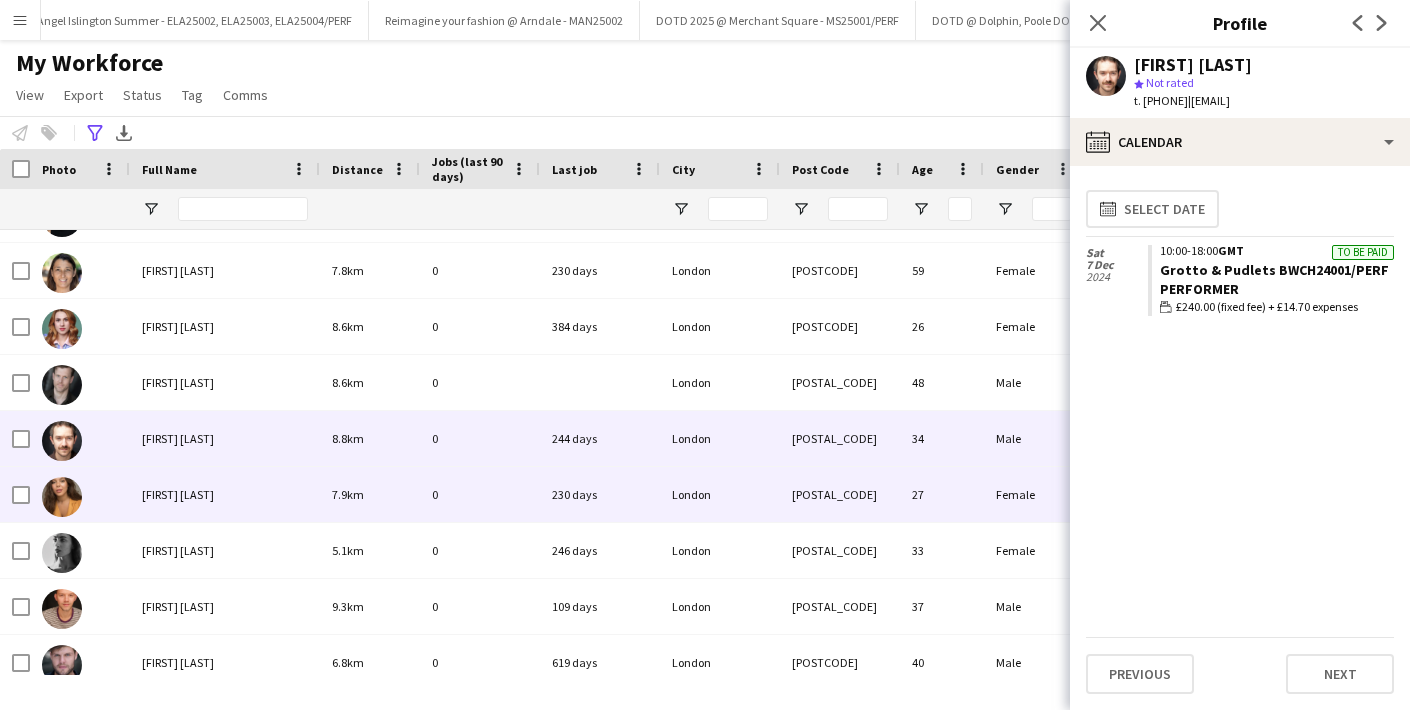 click on "[FIRST] [LAST]" at bounding box center [178, 494] 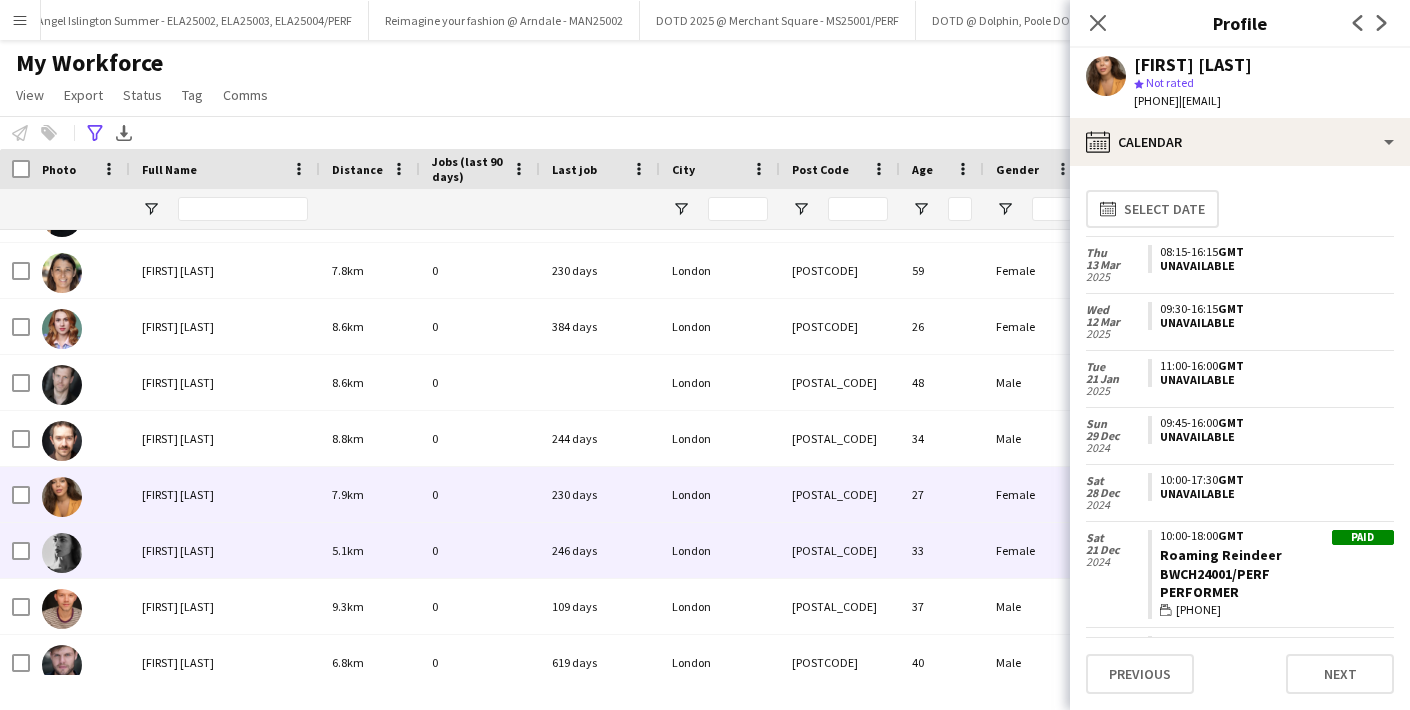click on "[FIRST] [LAST]" at bounding box center (178, 550) 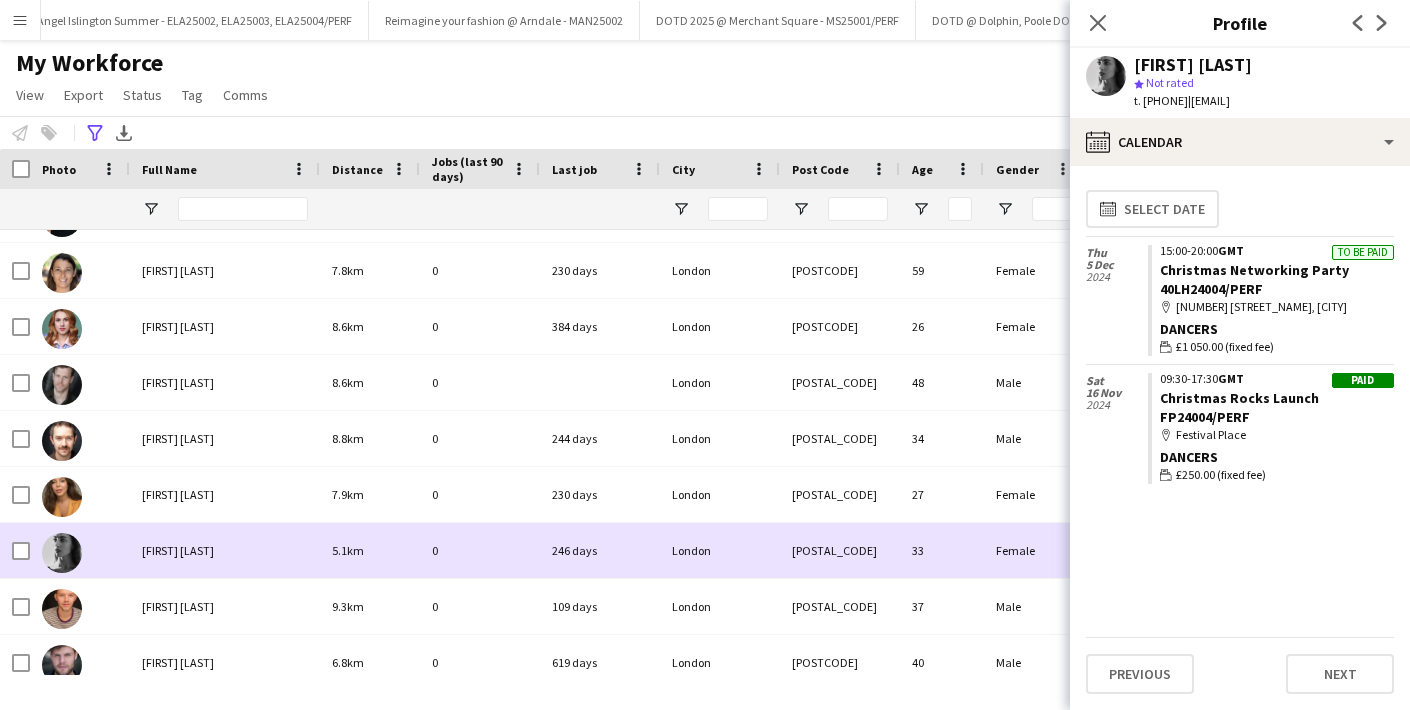 scroll, scrollTop: 1393, scrollLeft: 0, axis: vertical 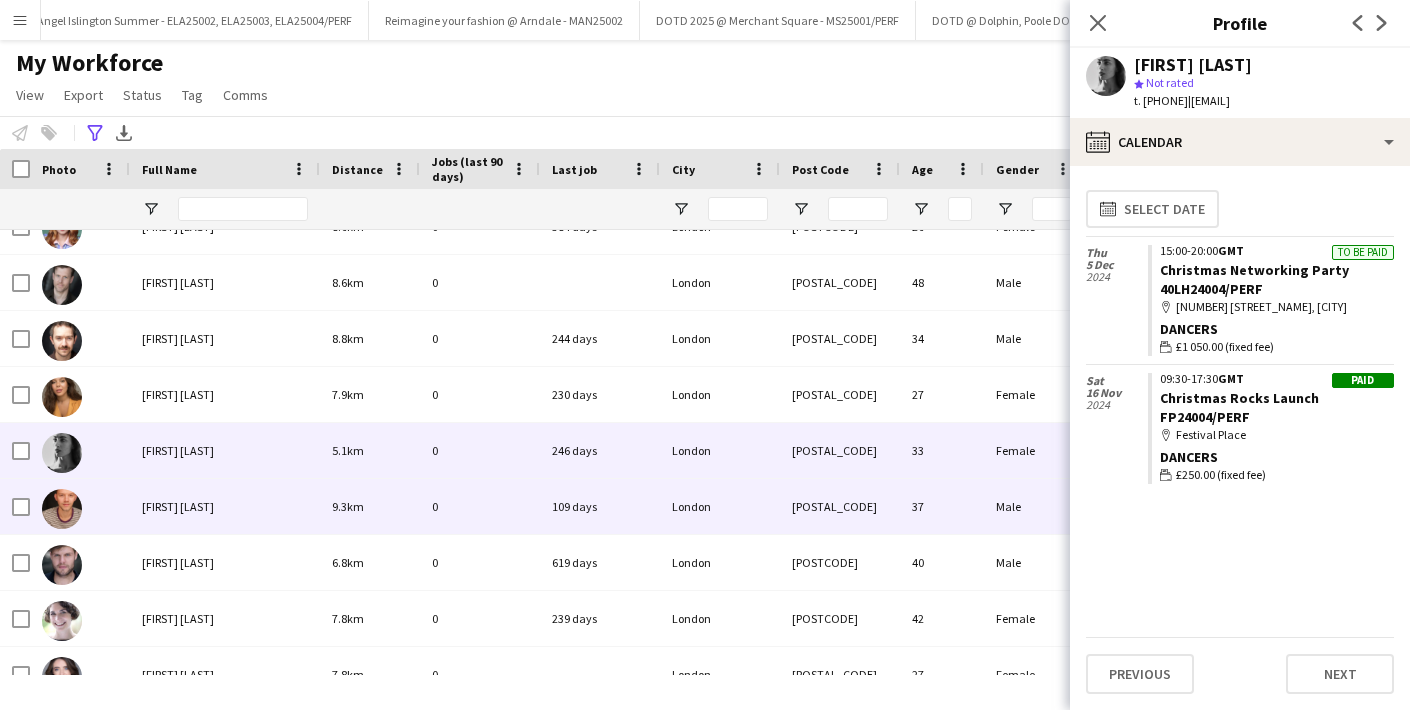 click on "[FIRST] [LAST]" at bounding box center [178, 506] 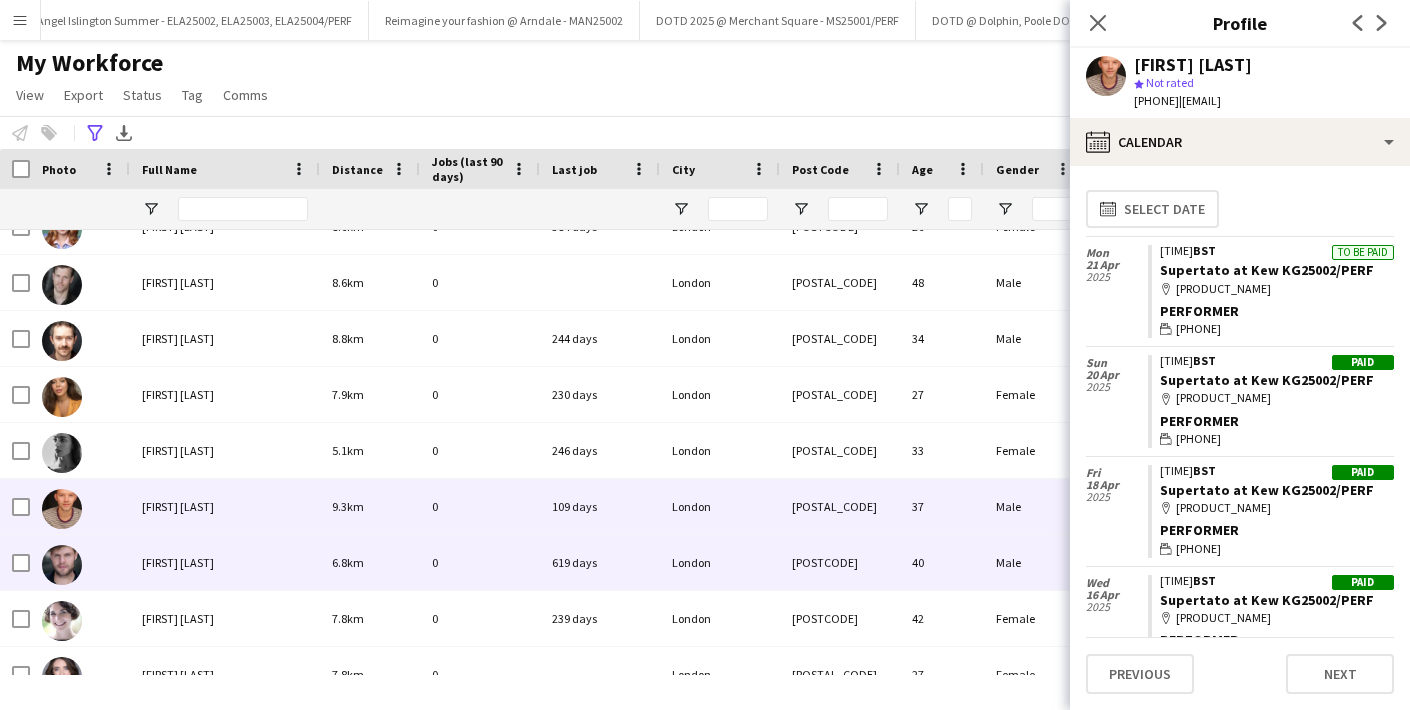 click on "[FIRST] [LAST]" at bounding box center [225, 562] 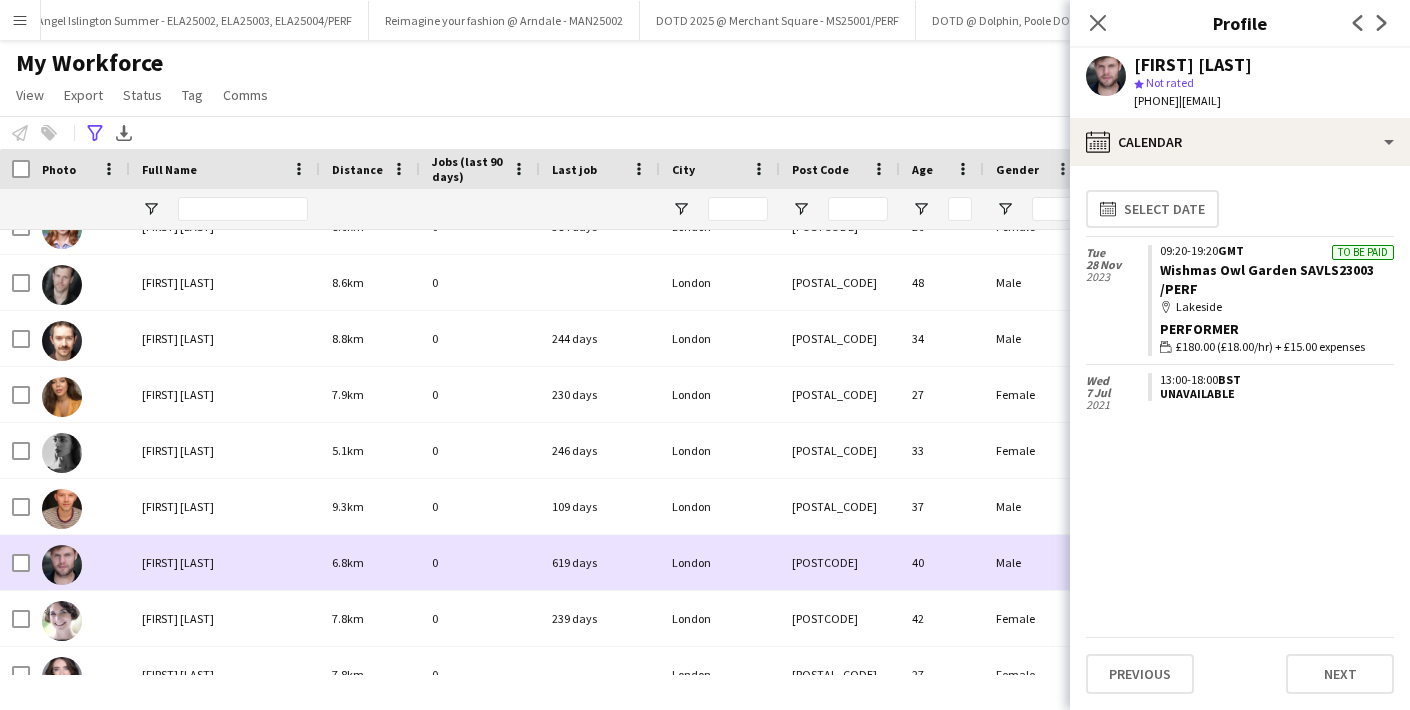 scroll, scrollTop: 1576, scrollLeft: 0, axis: vertical 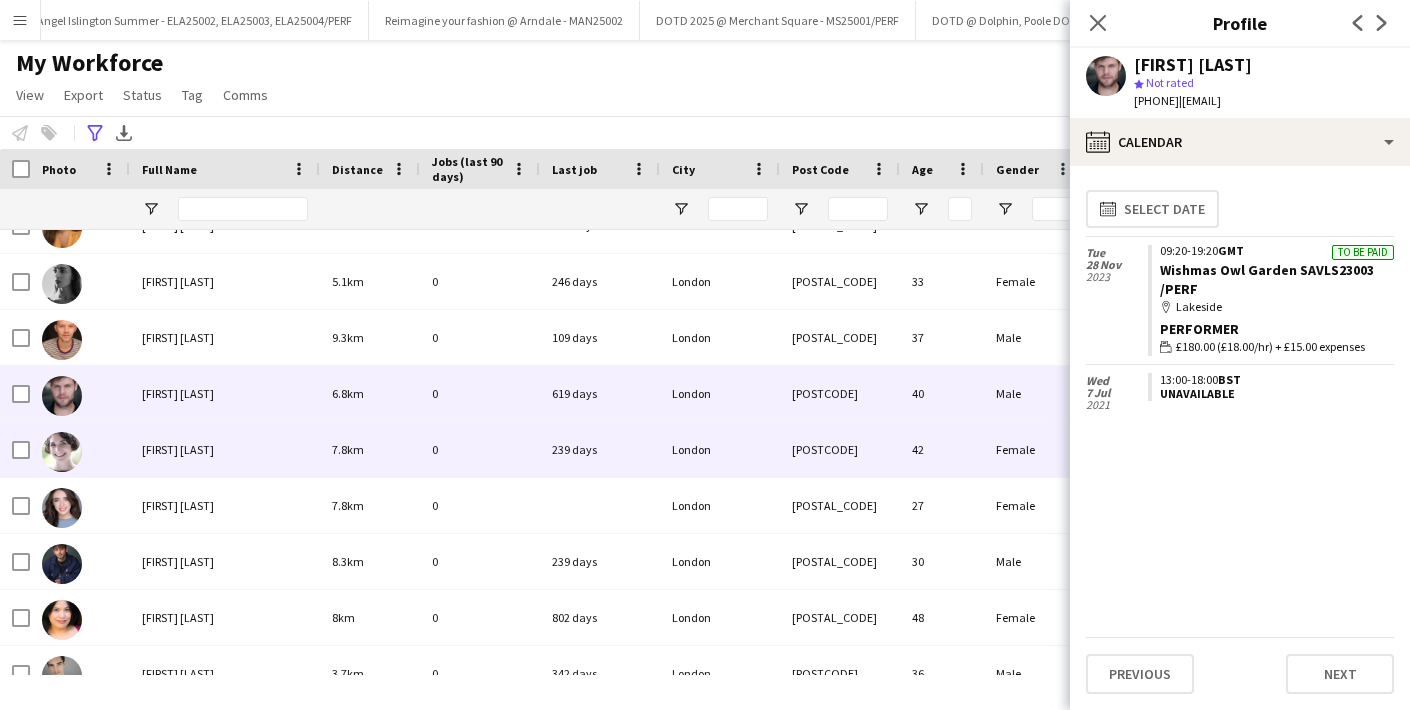 click on "[FIRST] [LAST]" at bounding box center (178, 449) 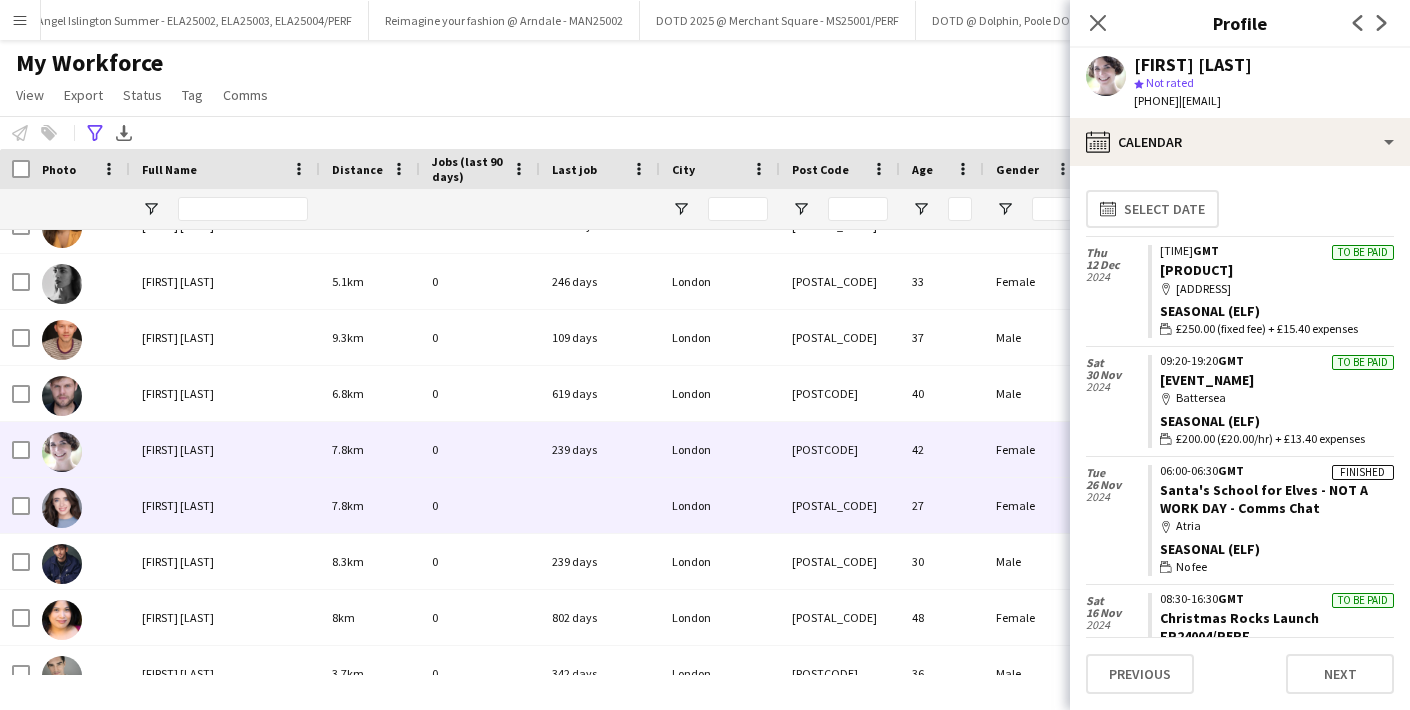 click on "[FIRST] [LAST]" at bounding box center [178, 505] 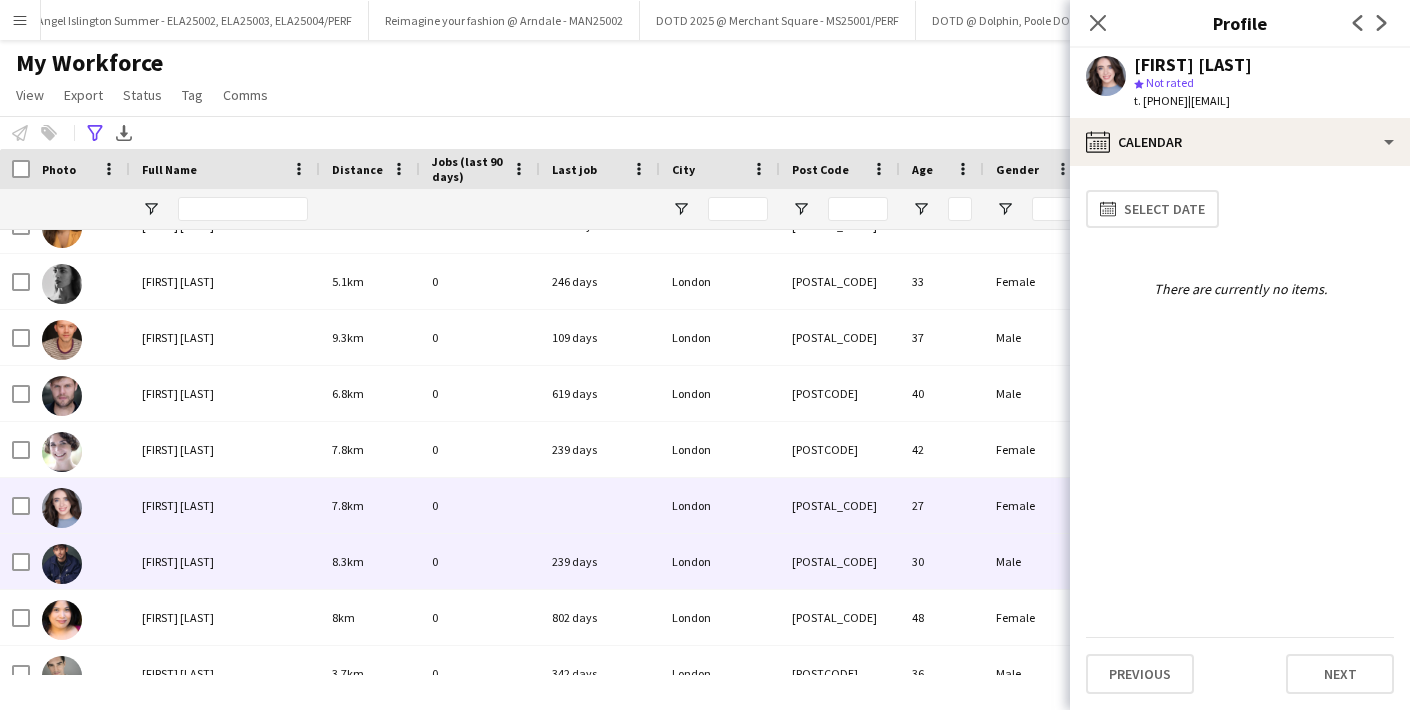 click on "[FIRST] [LAST]" at bounding box center (178, 561) 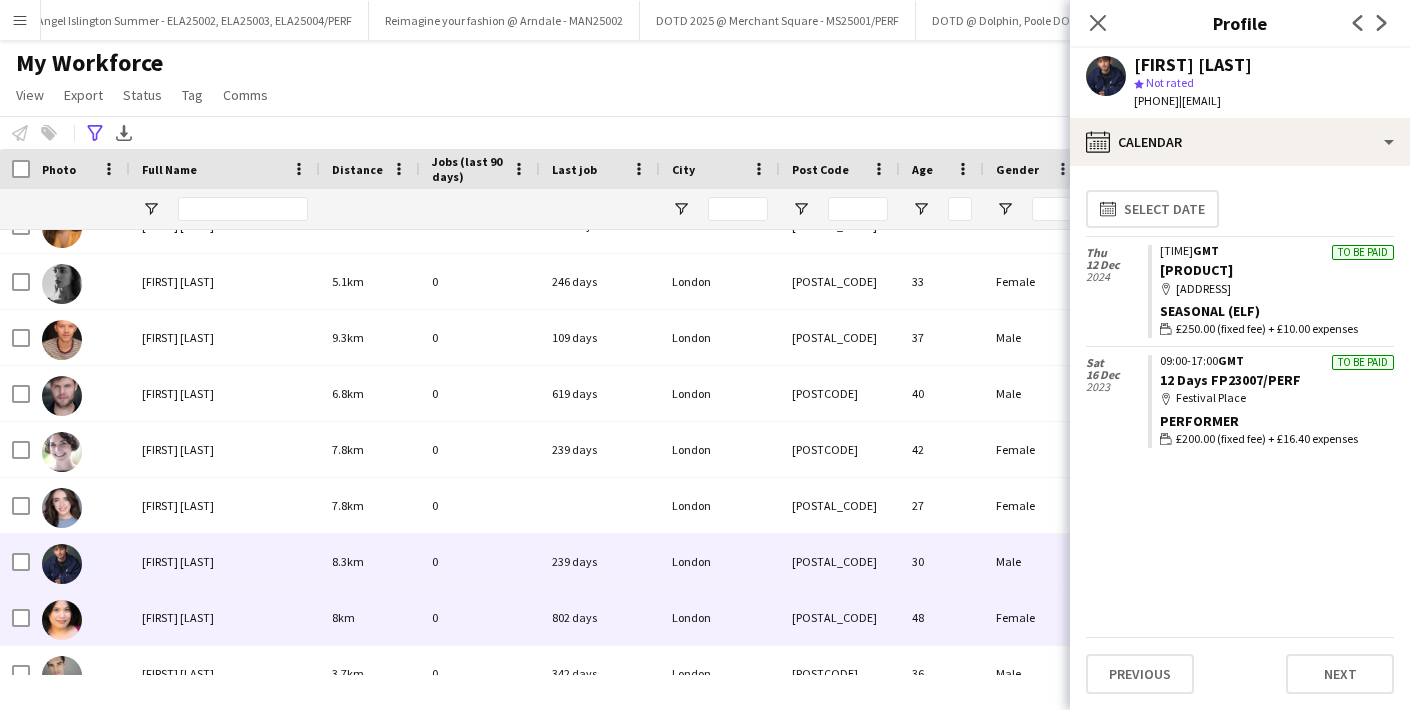 scroll, scrollTop: 1628, scrollLeft: 0, axis: vertical 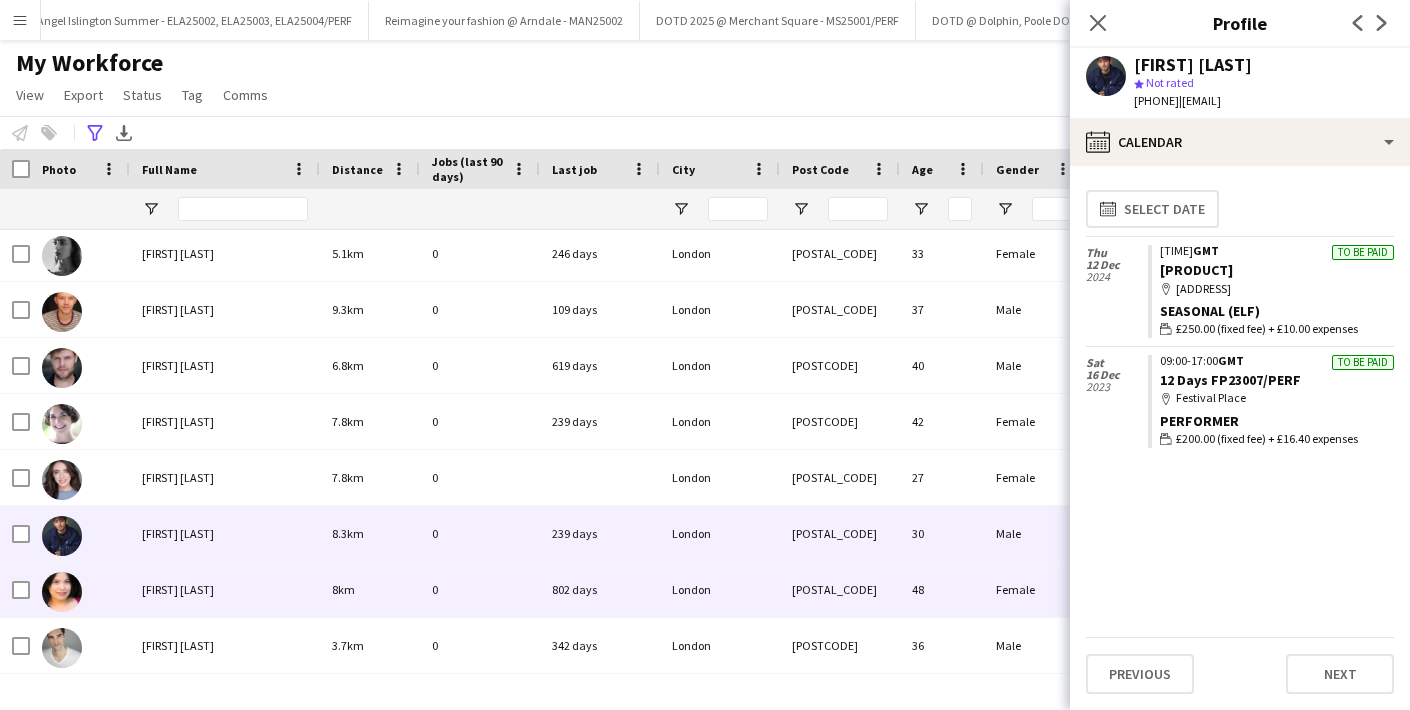 click on "[FIRST] [LAST]" at bounding box center [225, 589] 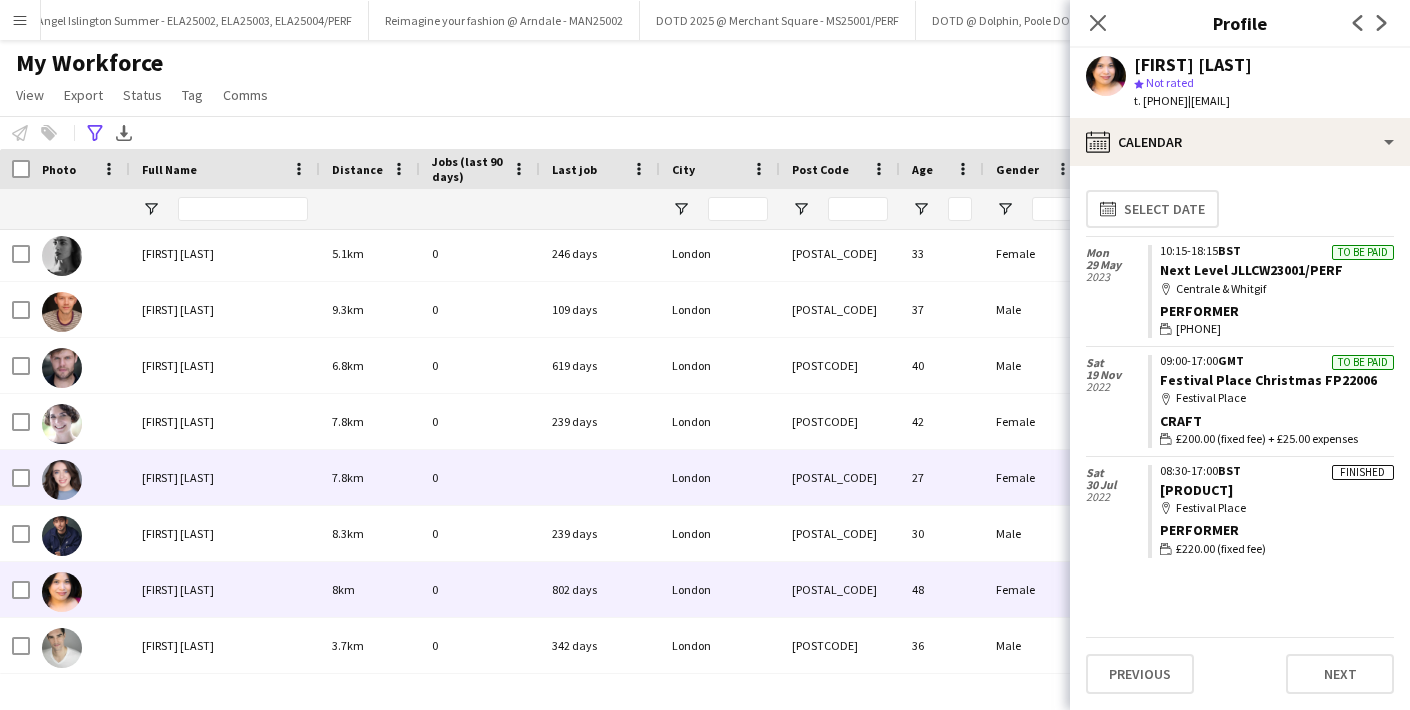 scroll, scrollTop: 1773, scrollLeft: 0, axis: vertical 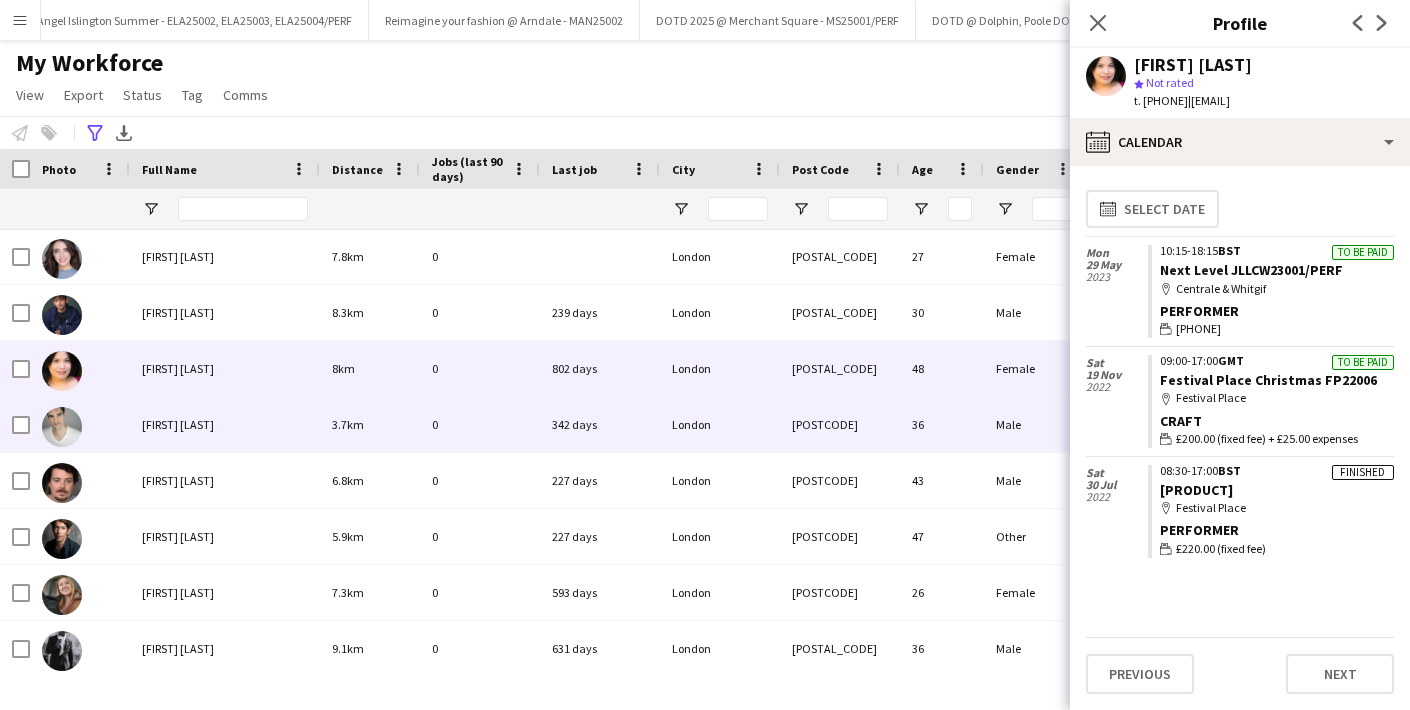 click on "[FIRST] [LAST]" at bounding box center (178, 424) 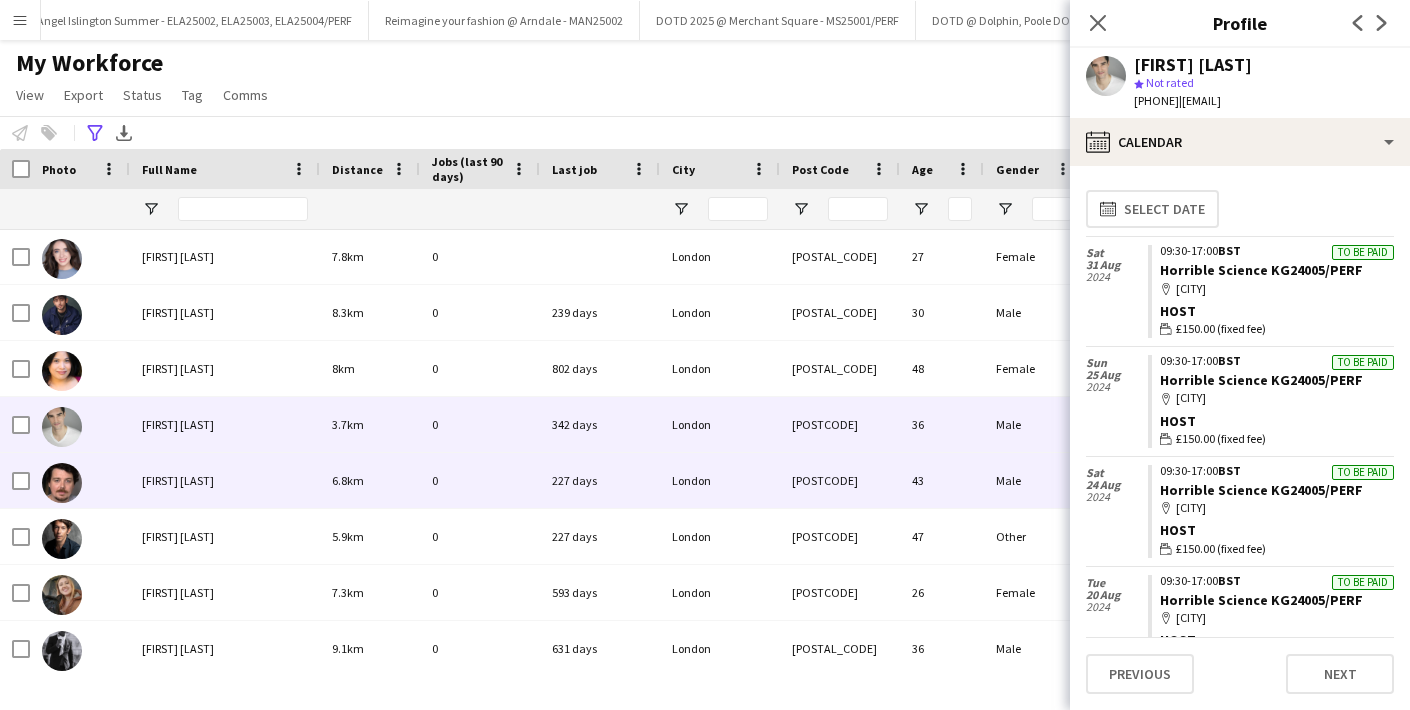 click on "[FIRST] [LAST]" at bounding box center (225, 480) 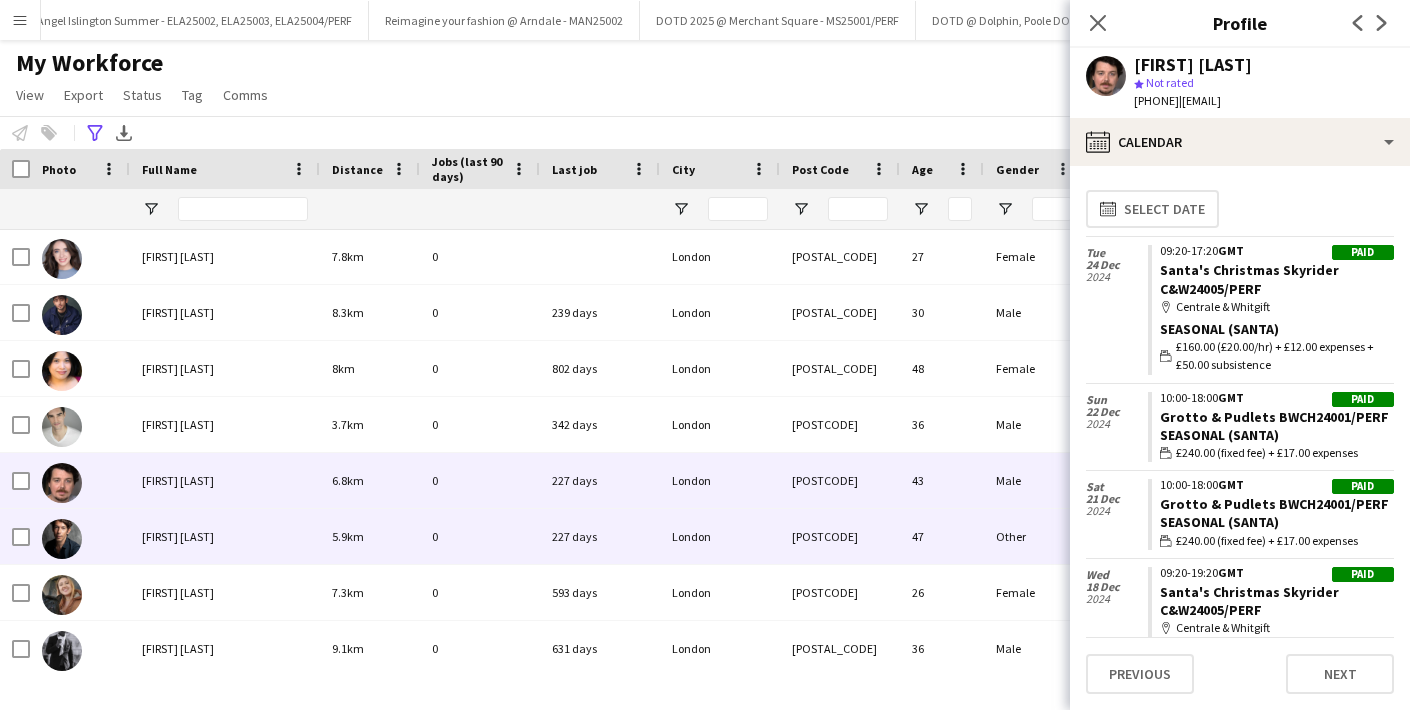 click on "[FIRST] [LAST]" at bounding box center [178, 536] 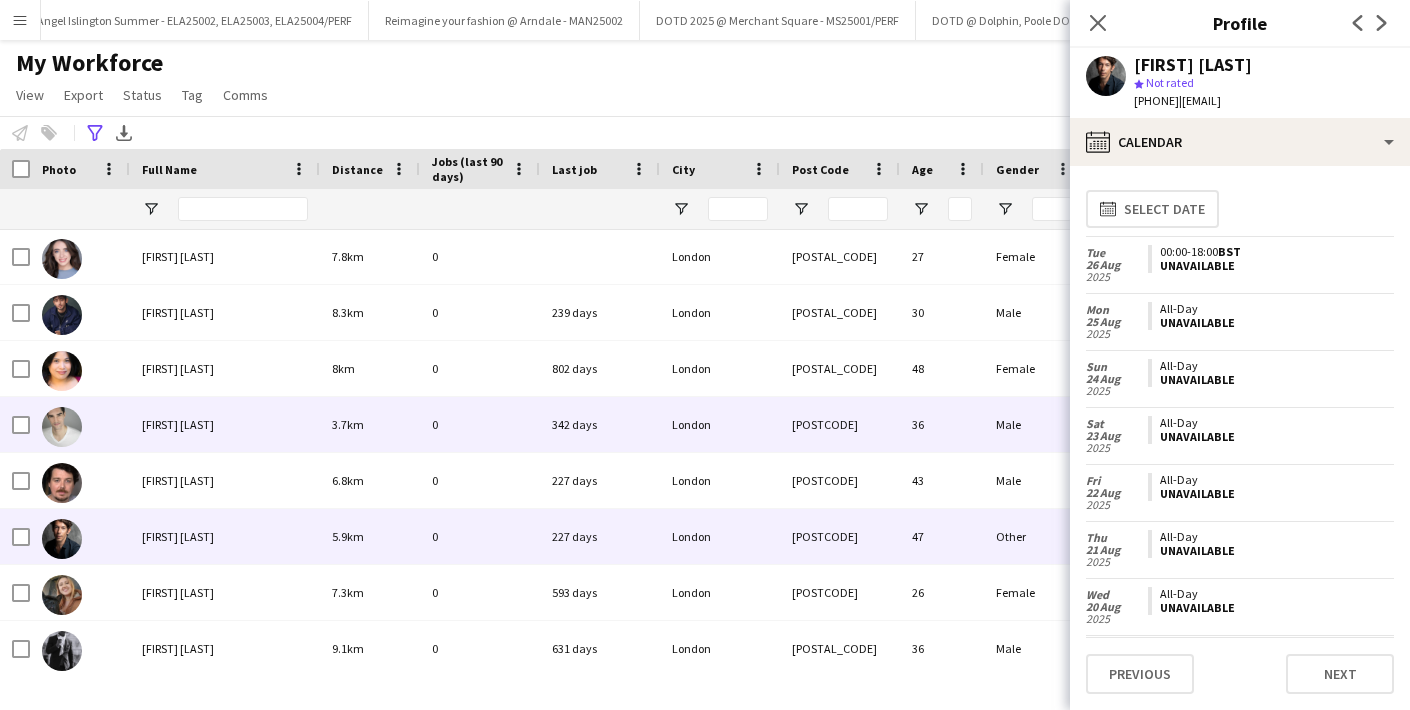 scroll, scrollTop: 1984, scrollLeft: 0, axis: vertical 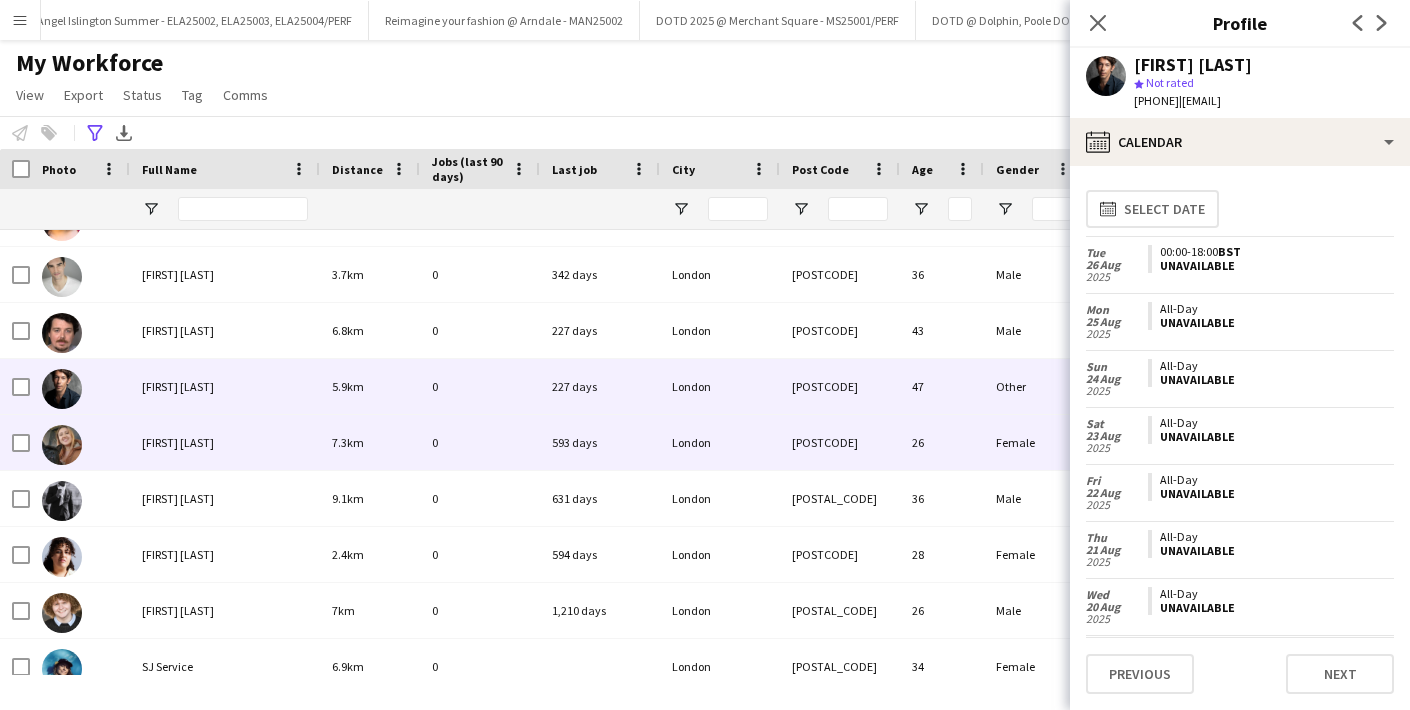 click on "[FIRST] [LAST]" at bounding box center [178, 442] 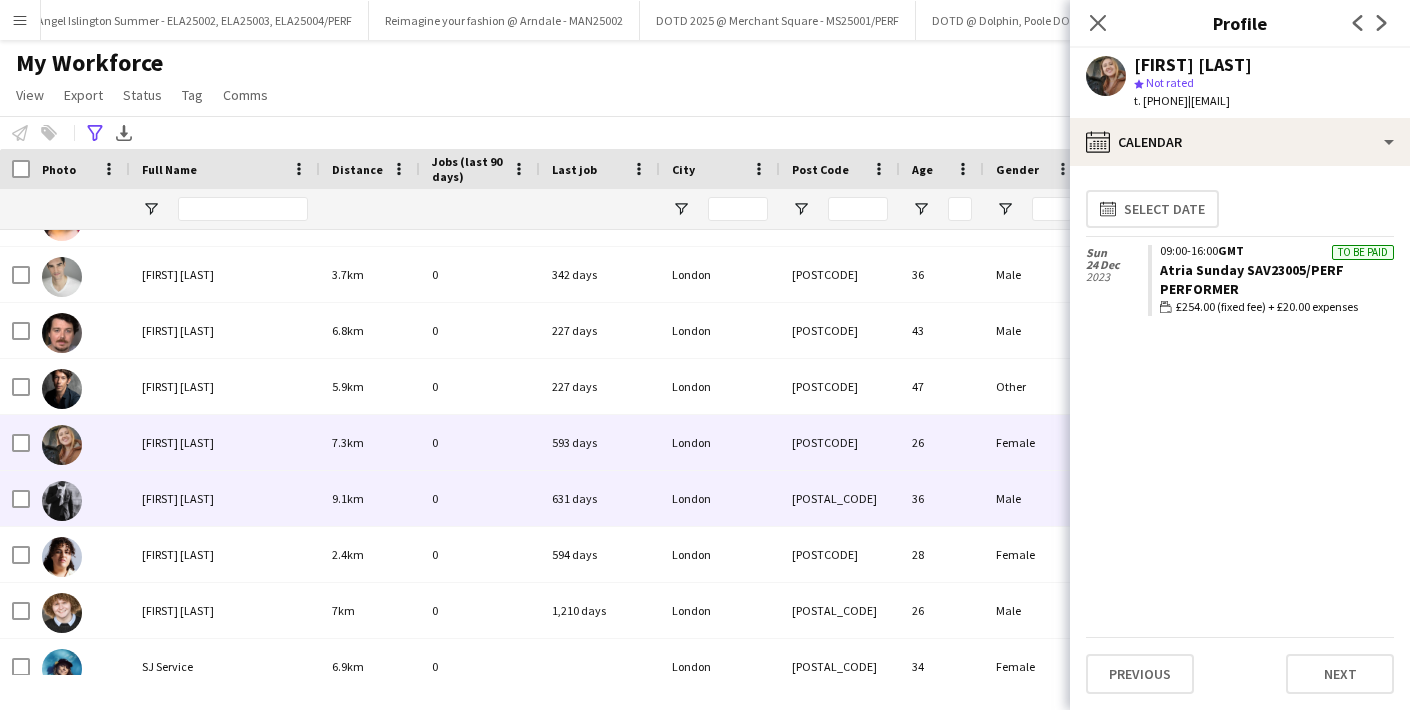 click on "[FIRST] [LAST]" at bounding box center [225, 498] 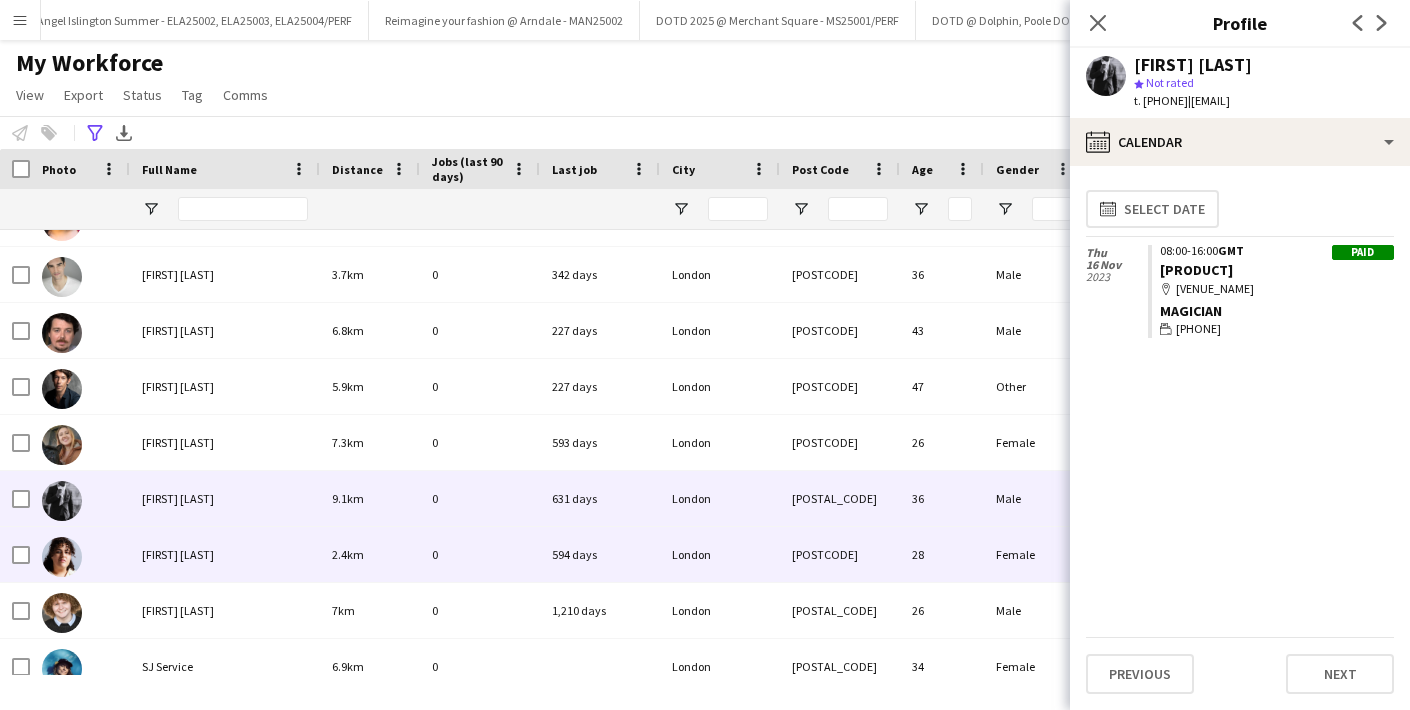 click on "[FIRST] [LAST]" at bounding box center (225, 554) 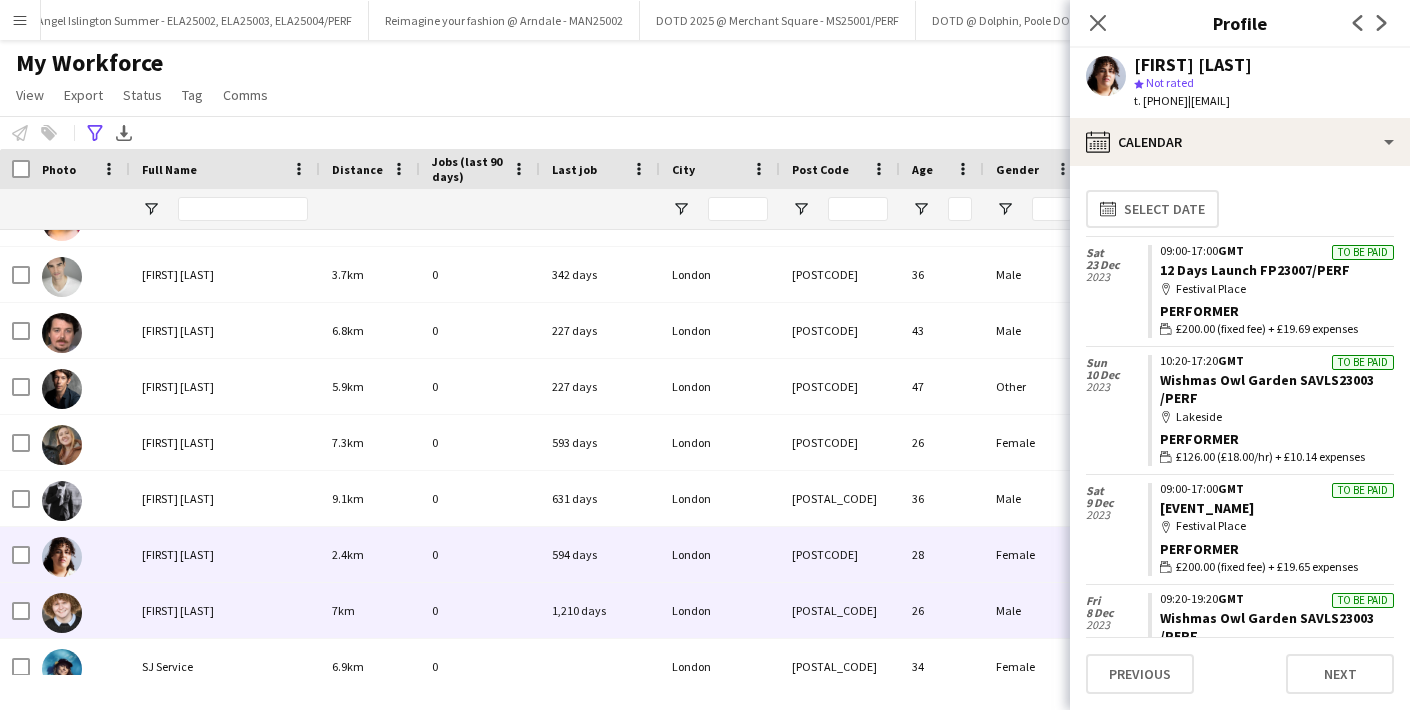 click on "[FIRST] [LAST]" at bounding box center [225, 610] 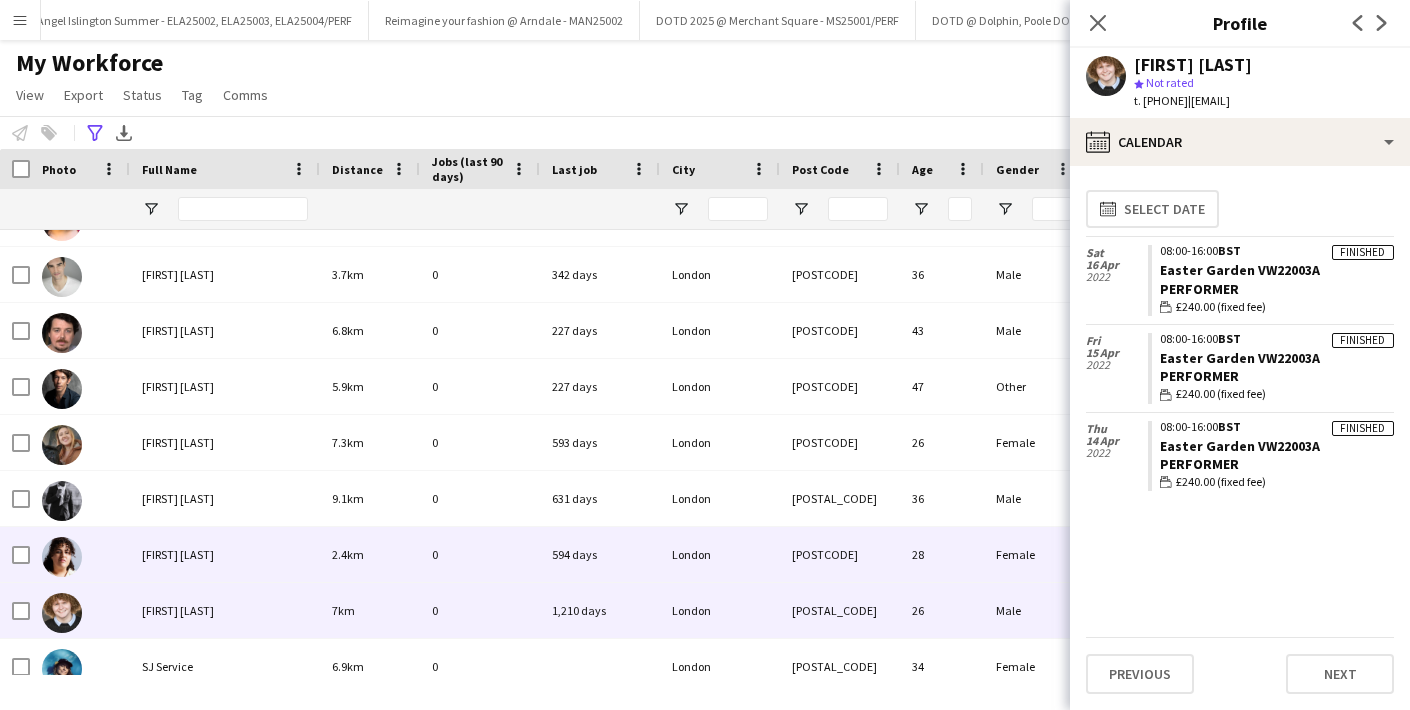 click on "[FIRST] [LAST]" at bounding box center (178, 554) 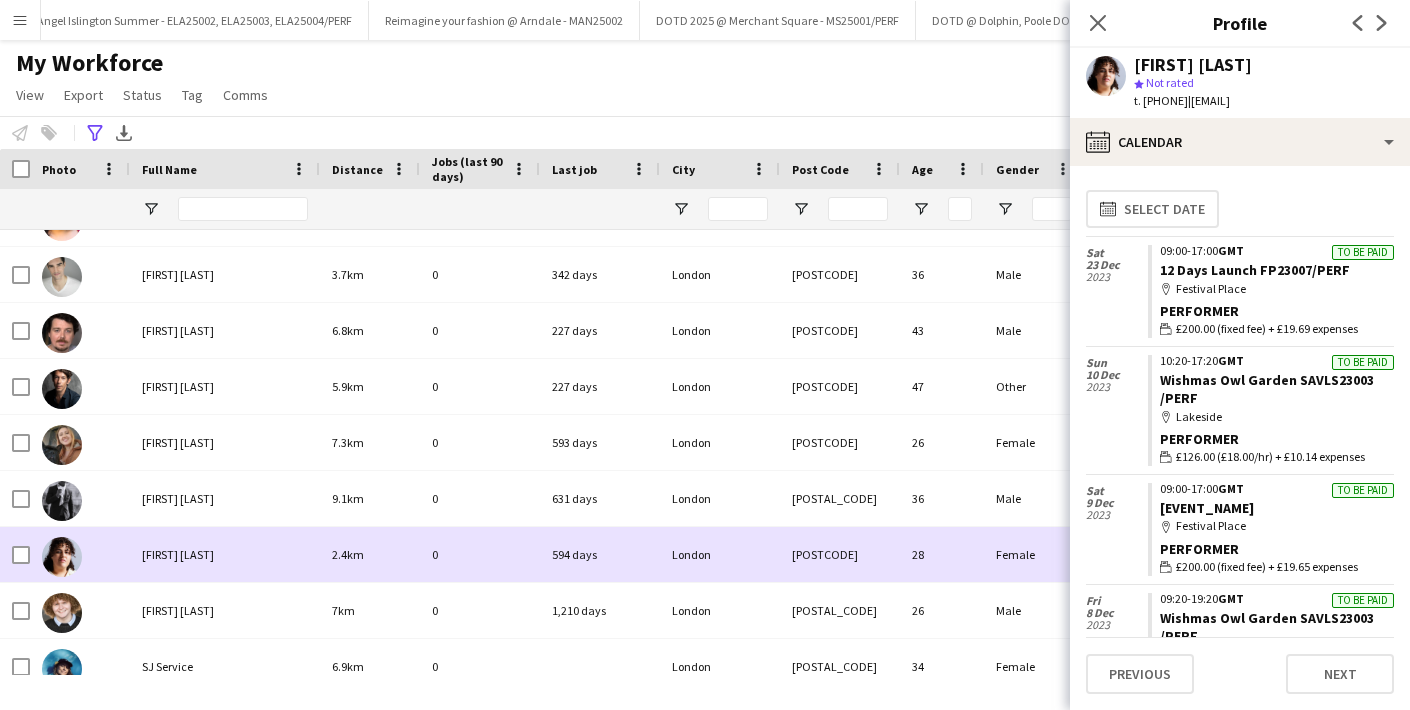 scroll, scrollTop: 2200, scrollLeft: 0, axis: vertical 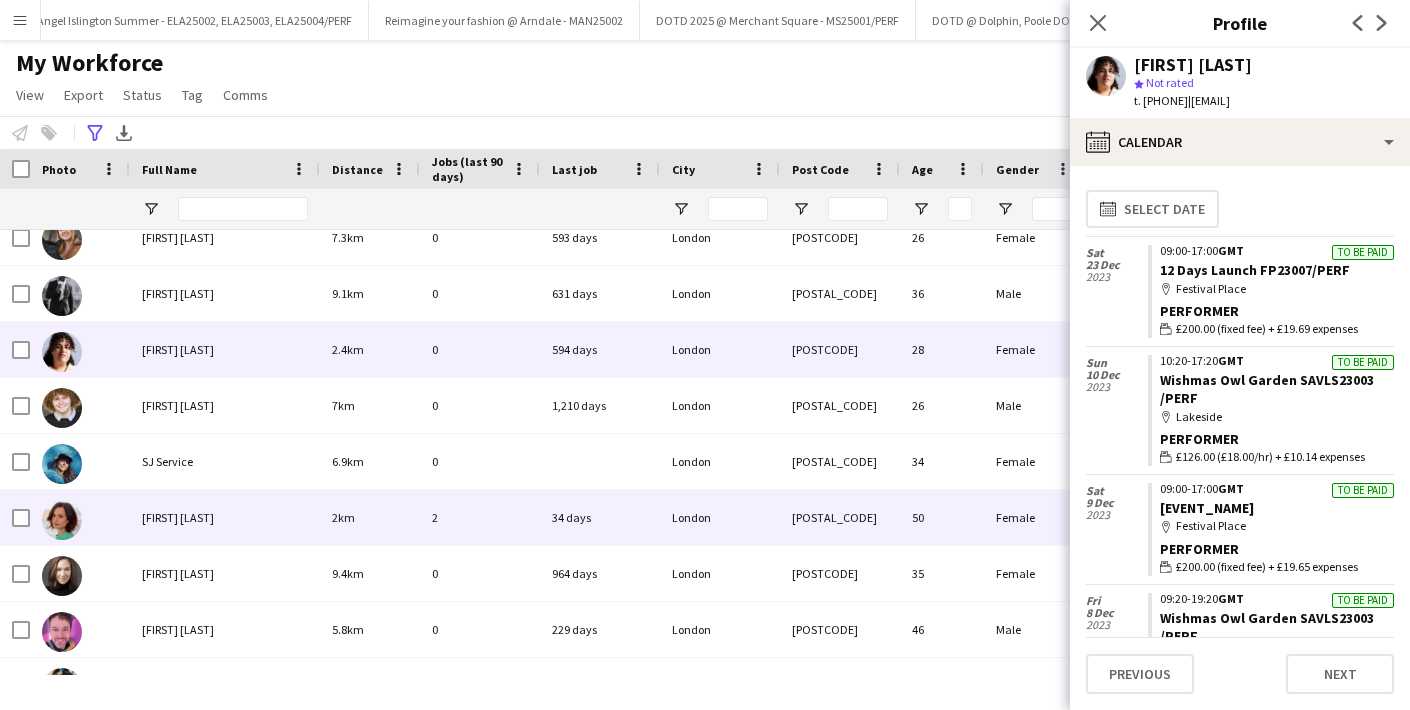 click on "[FIRST] [LAST]" at bounding box center [225, 517] 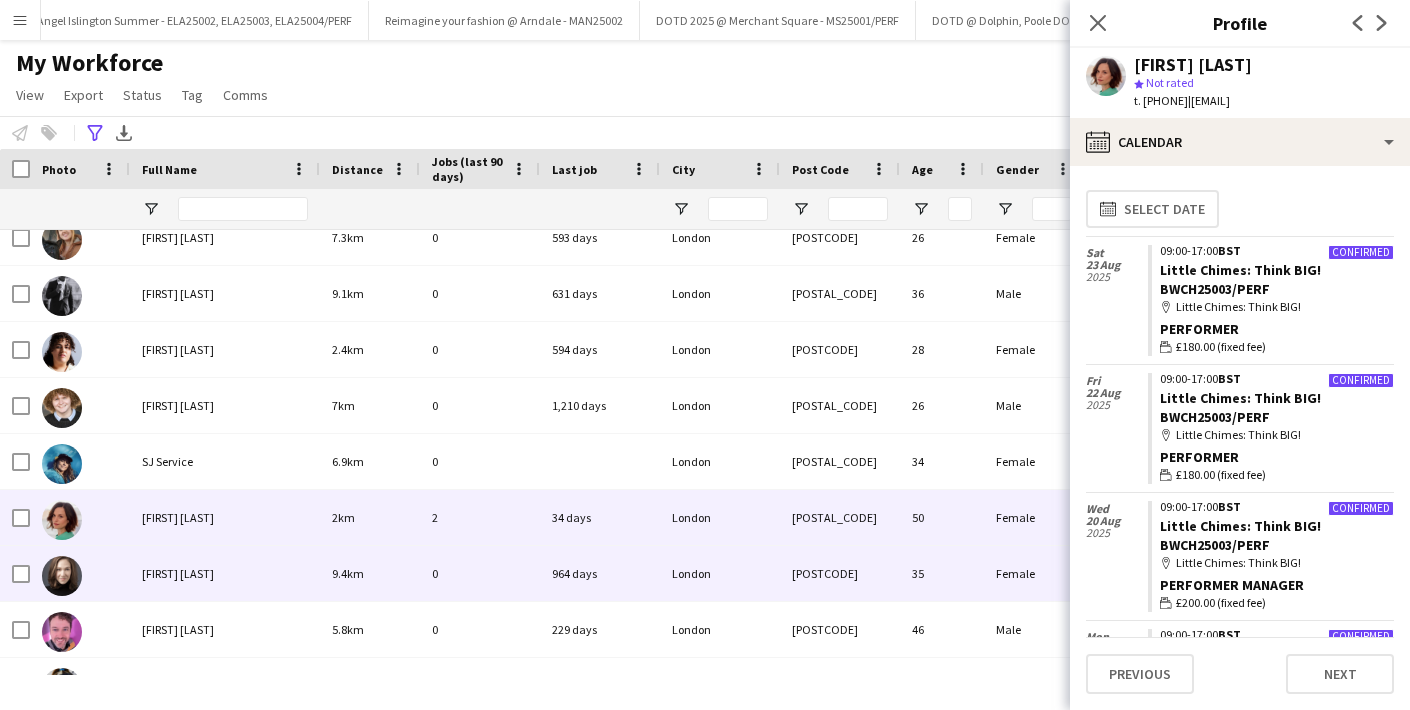 click on "[FIRST] [LAST]" at bounding box center [225, 573] 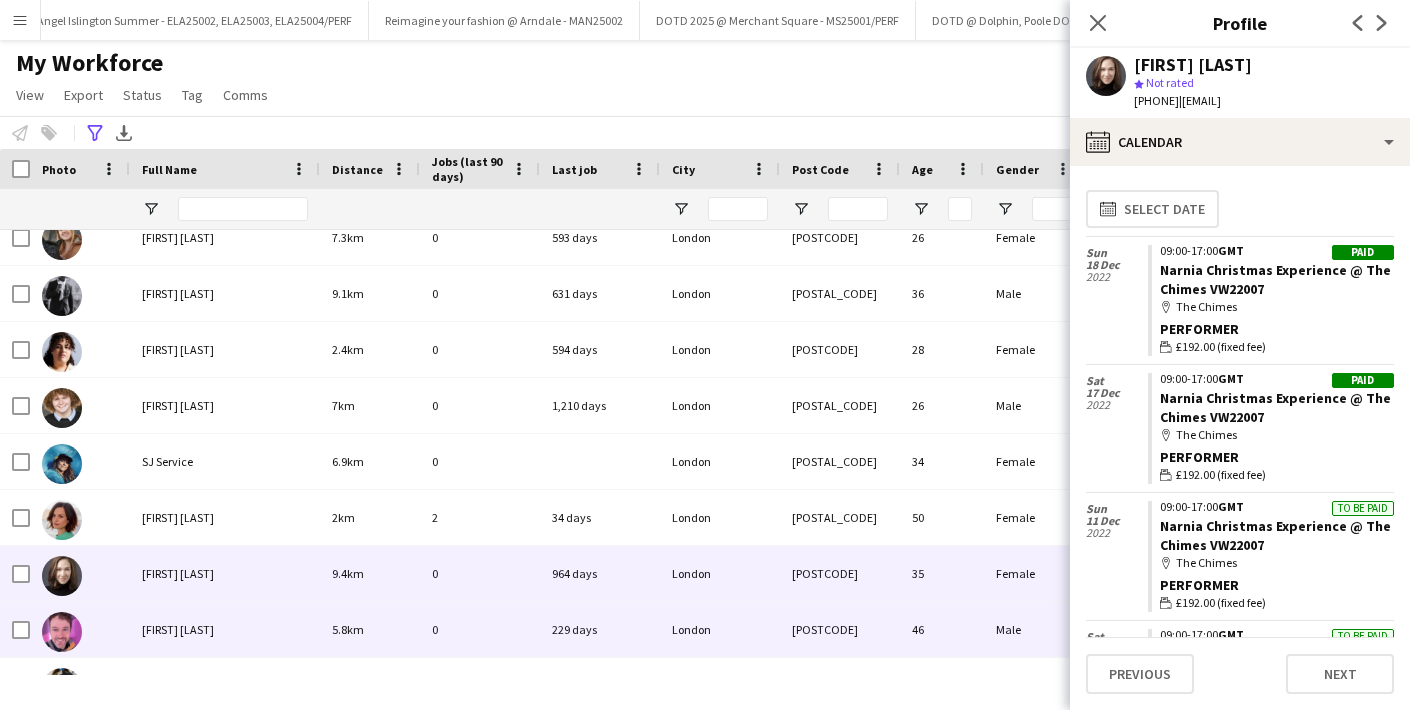 click on "[FIRST] [LAST]" at bounding box center [178, 629] 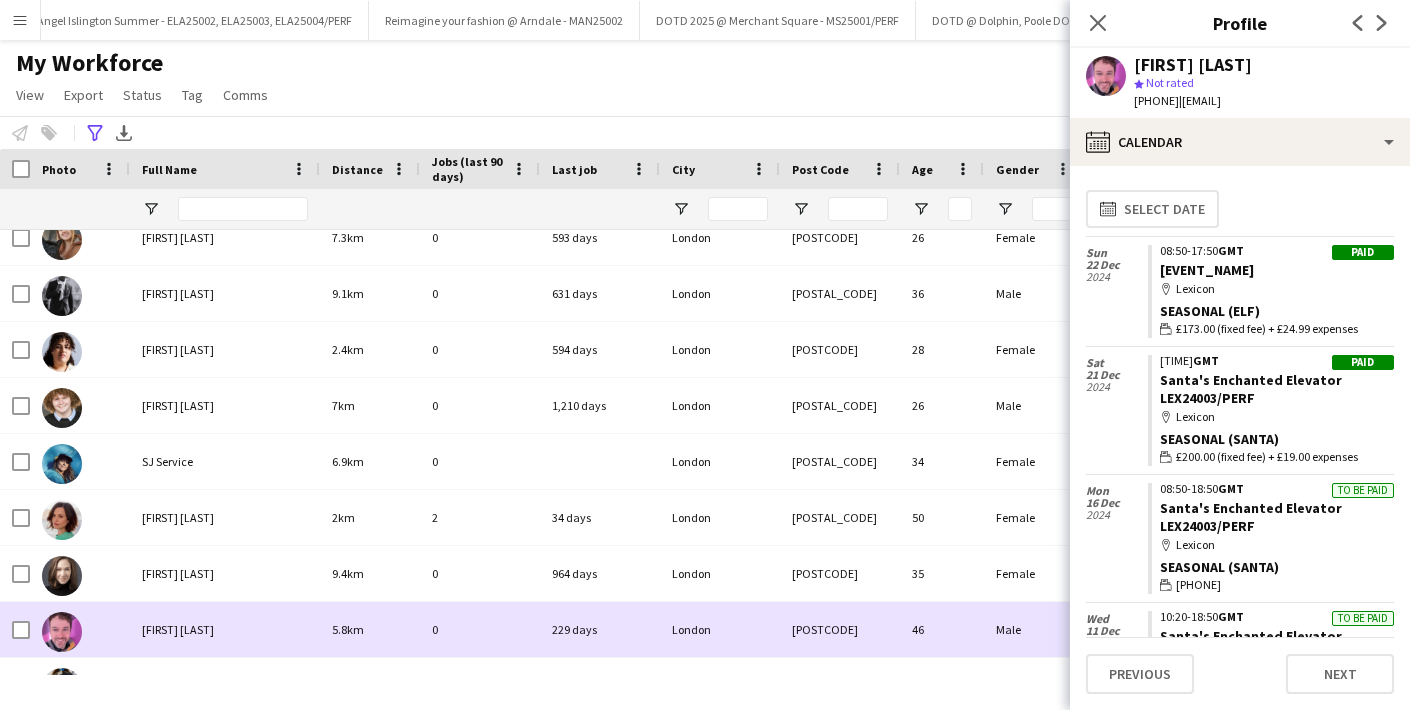 scroll, scrollTop: 2380, scrollLeft: 0, axis: vertical 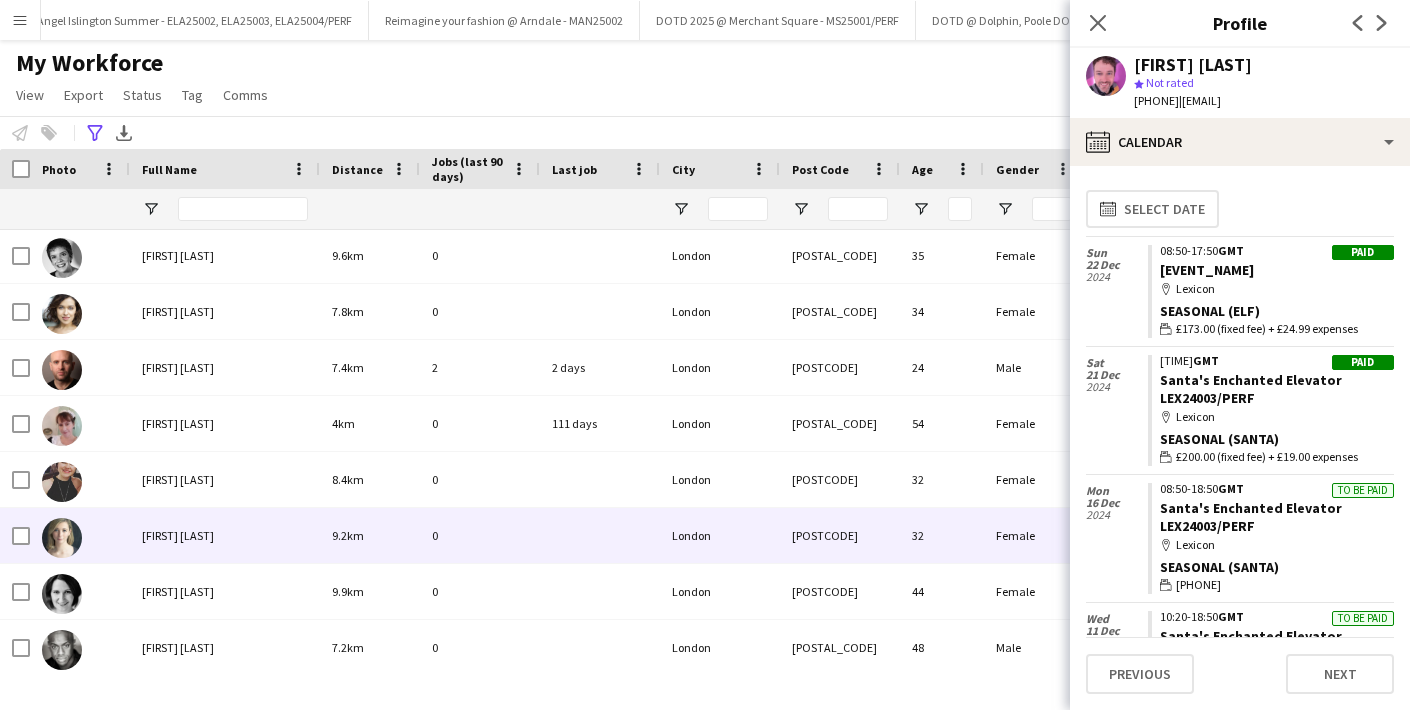 click on "[FIRST] [LAST]" at bounding box center [178, 535] 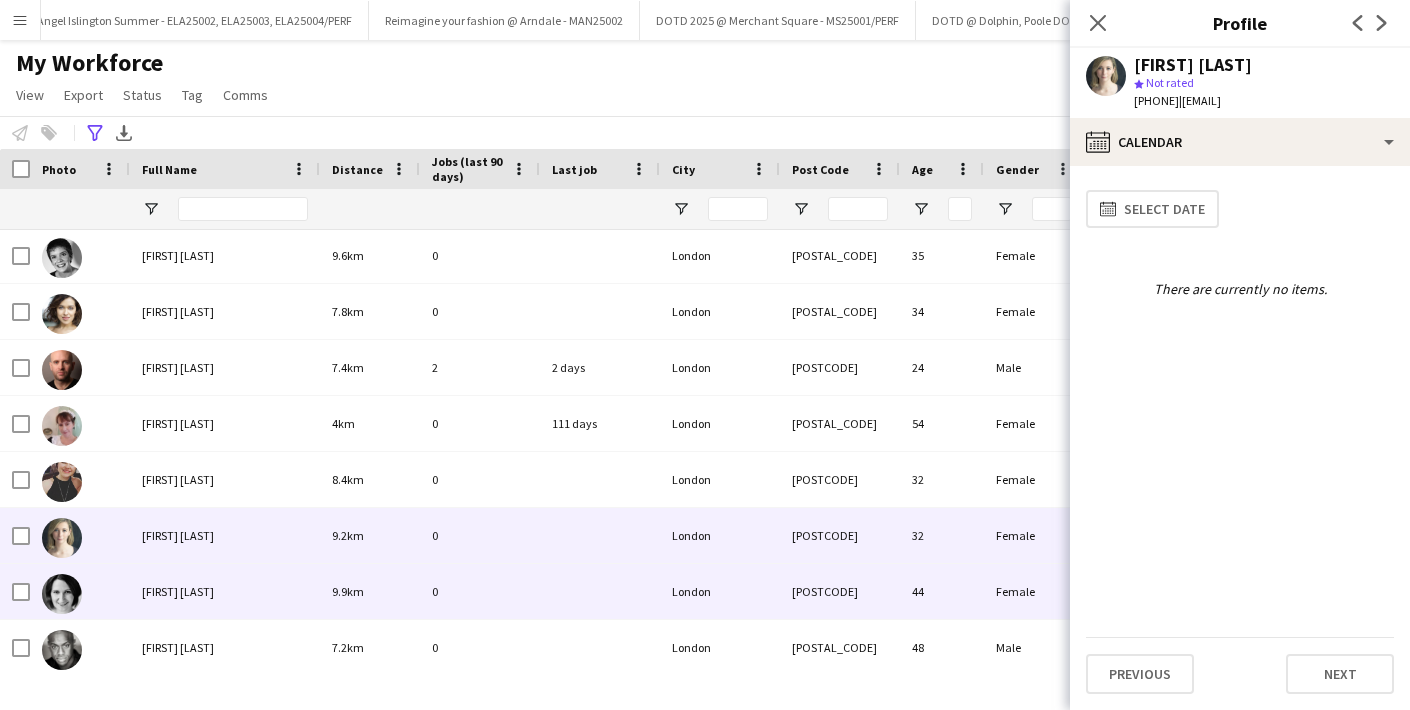 click on "[FIRST] [LAST]" at bounding box center (178, 591) 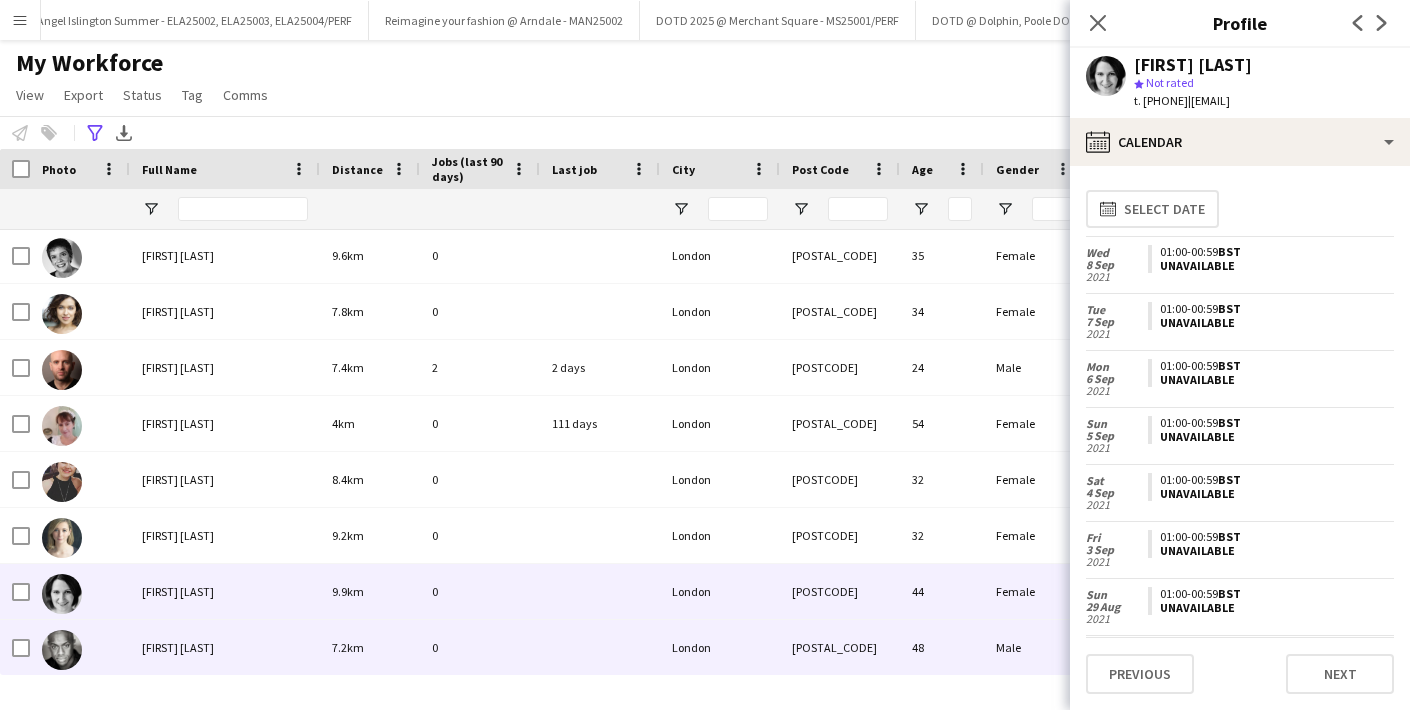 click on "[FIRST] [LAST]" at bounding box center [178, 647] 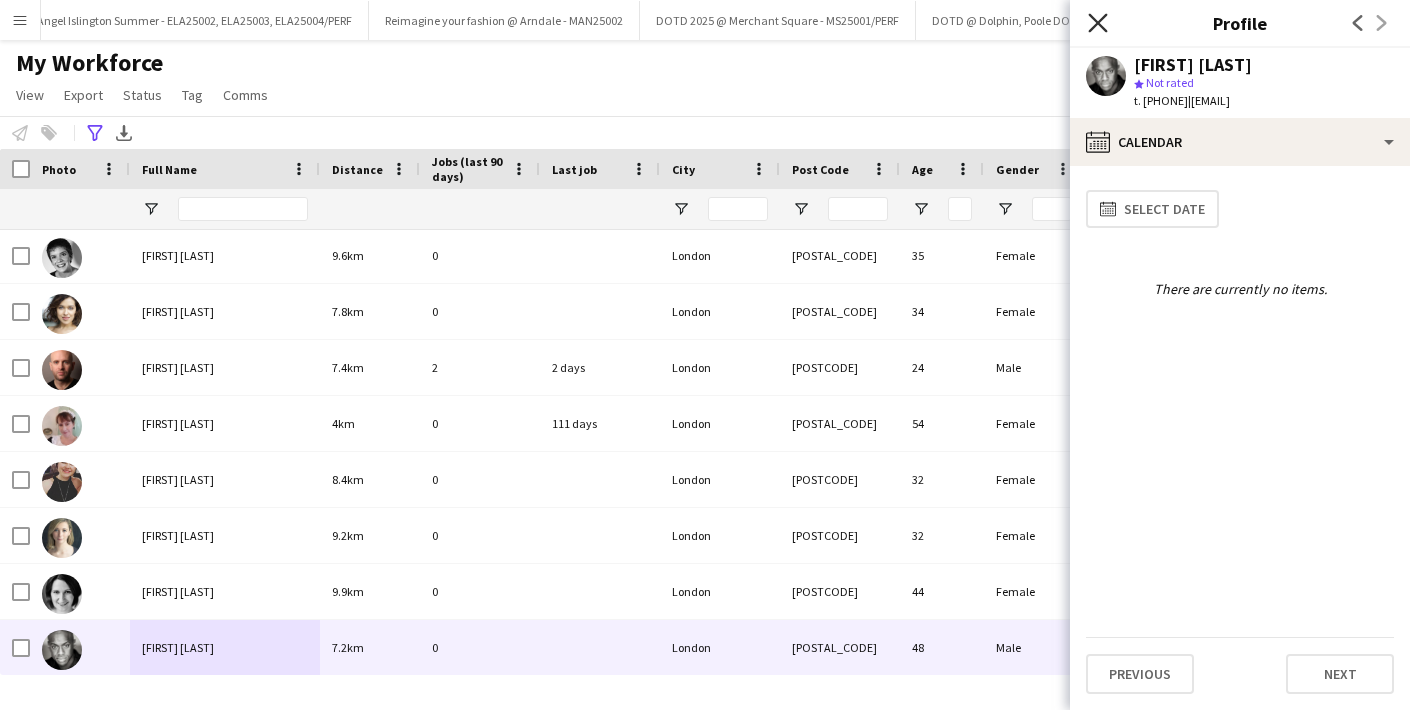 click 